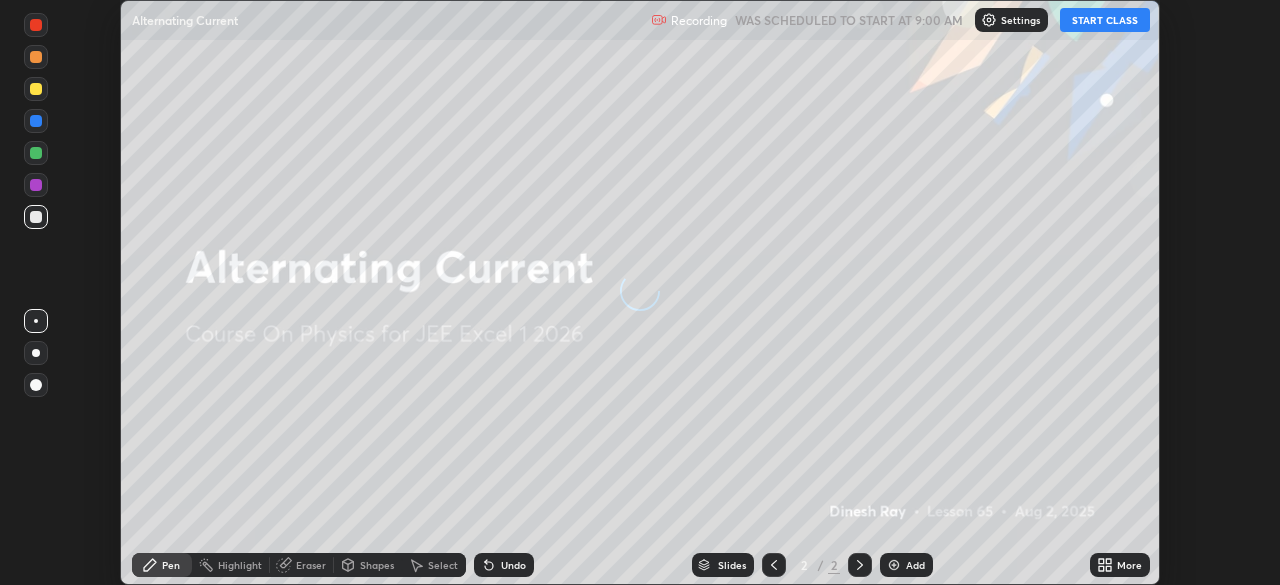scroll, scrollTop: 0, scrollLeft: 0, axis: both 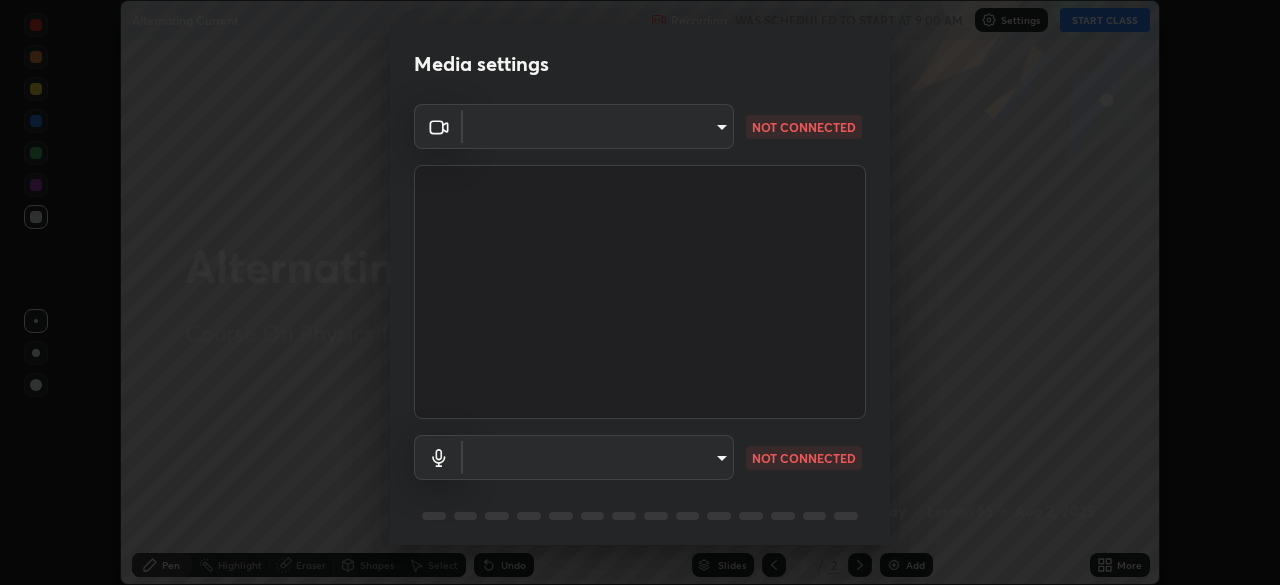 type on "a3b5dc79f1ecfe858b455d0bb3e71d1968431809174183cca7ad938a8bc51832" 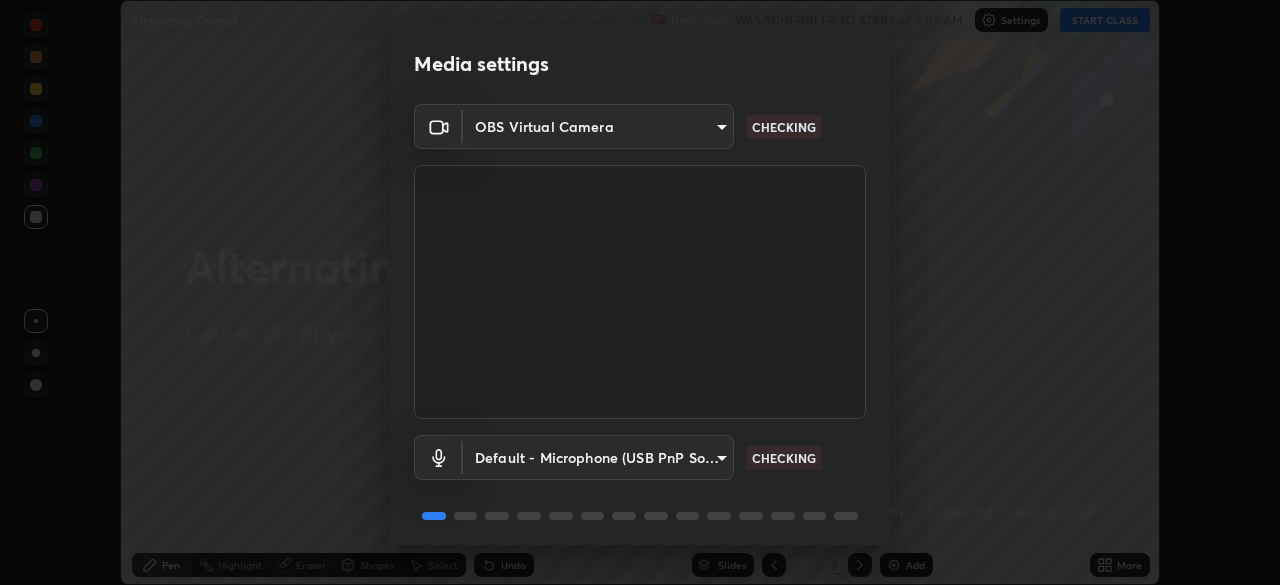 scroll, scrollTop: 71, scrollLeft: 0, axis: vertical 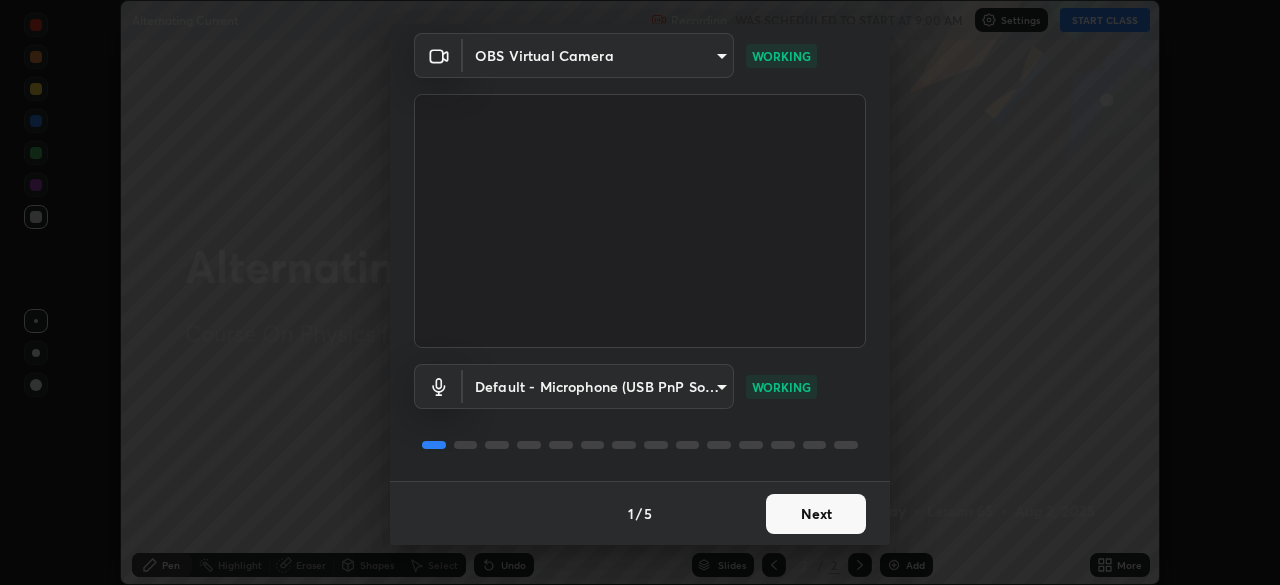 click on "Next" at bounding box center [816, 514] 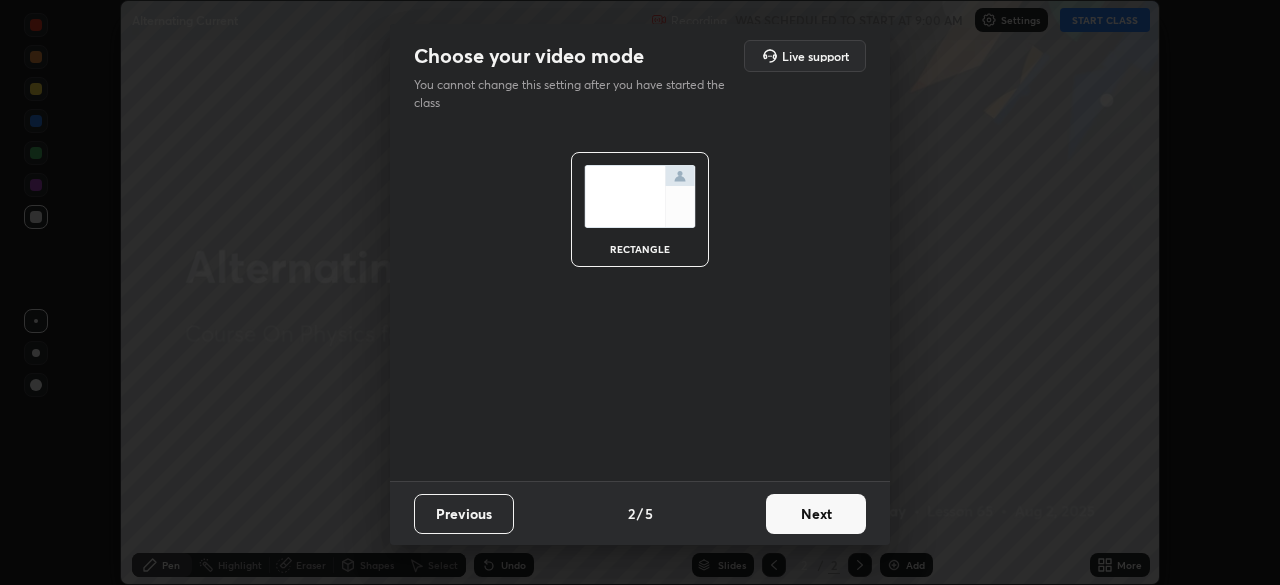scroll, scrollTop: 0, scrollLeft: 0, axis: both 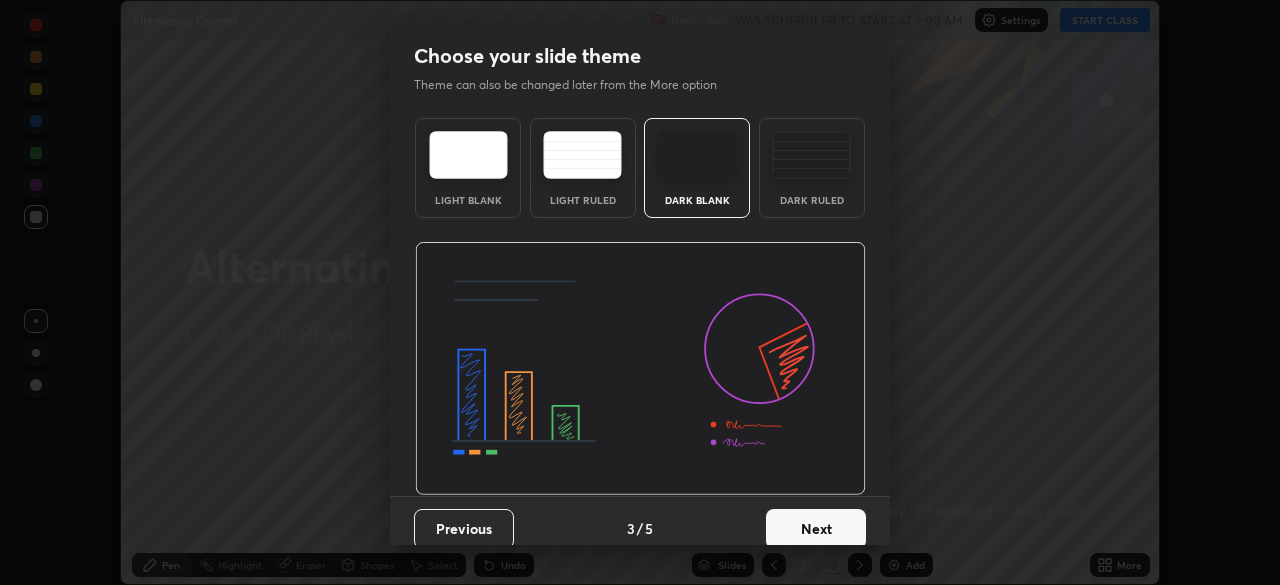 click on "Next" at bounding box center [816, 529] 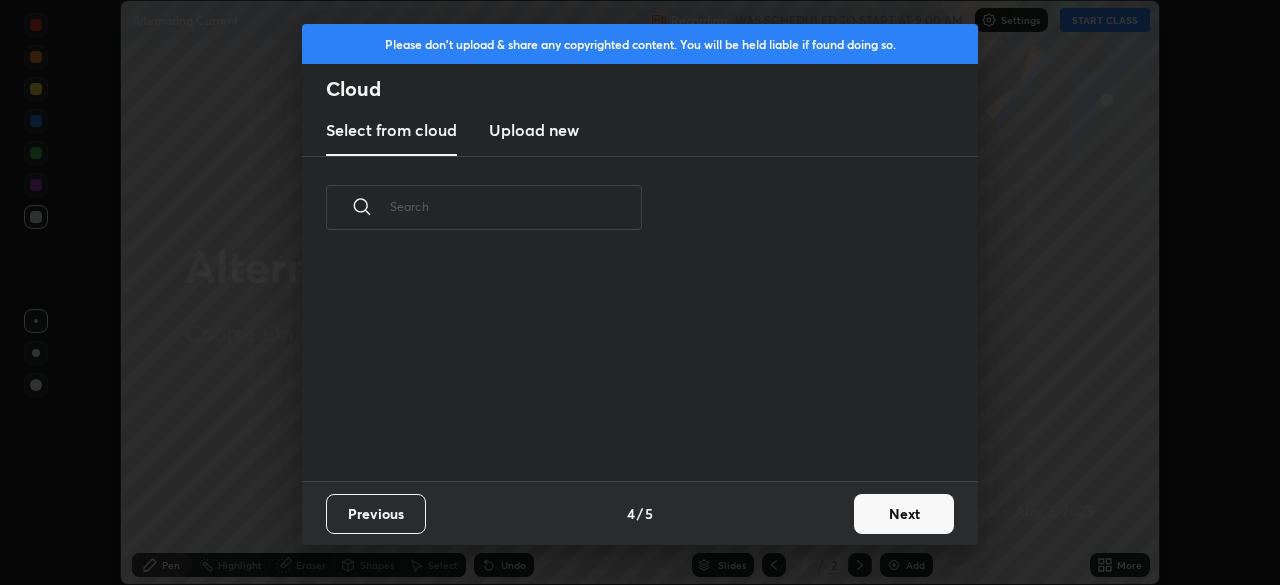 click on "Next" at bounding box center (904, 514) 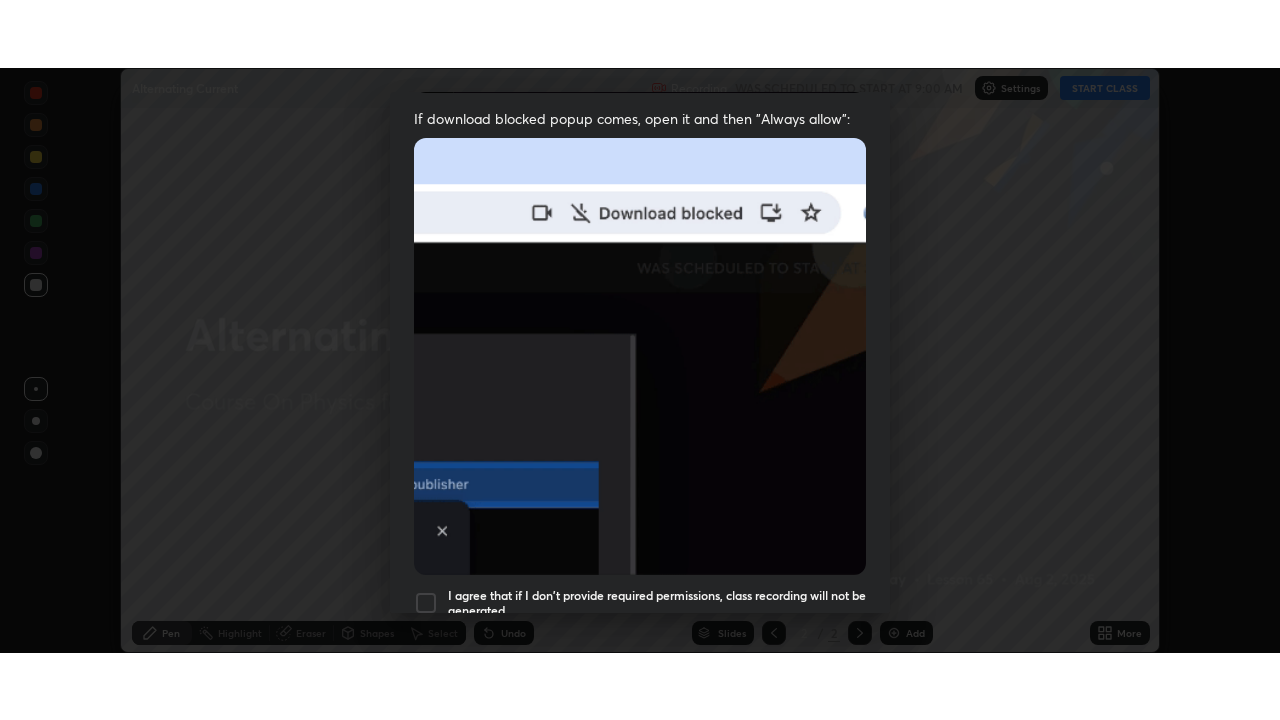 scroll, scrollTop: 479, scrollLeft: 0, axis: vertical 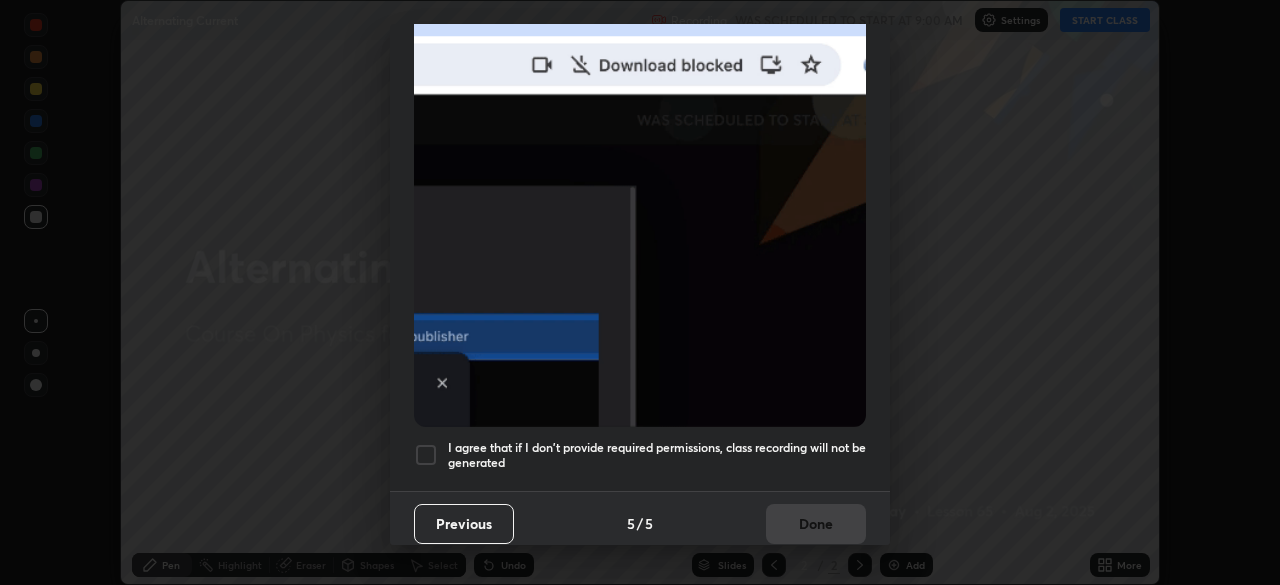 click at bounding box center [426, 455] 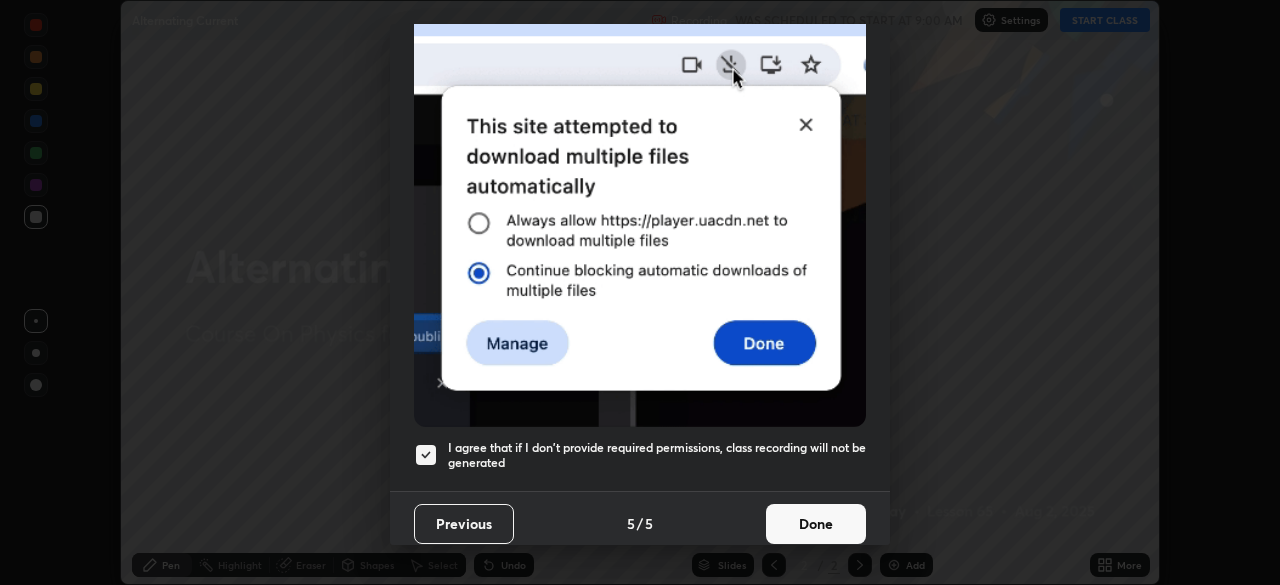 click on "Done" at bounding box center (816, 524) 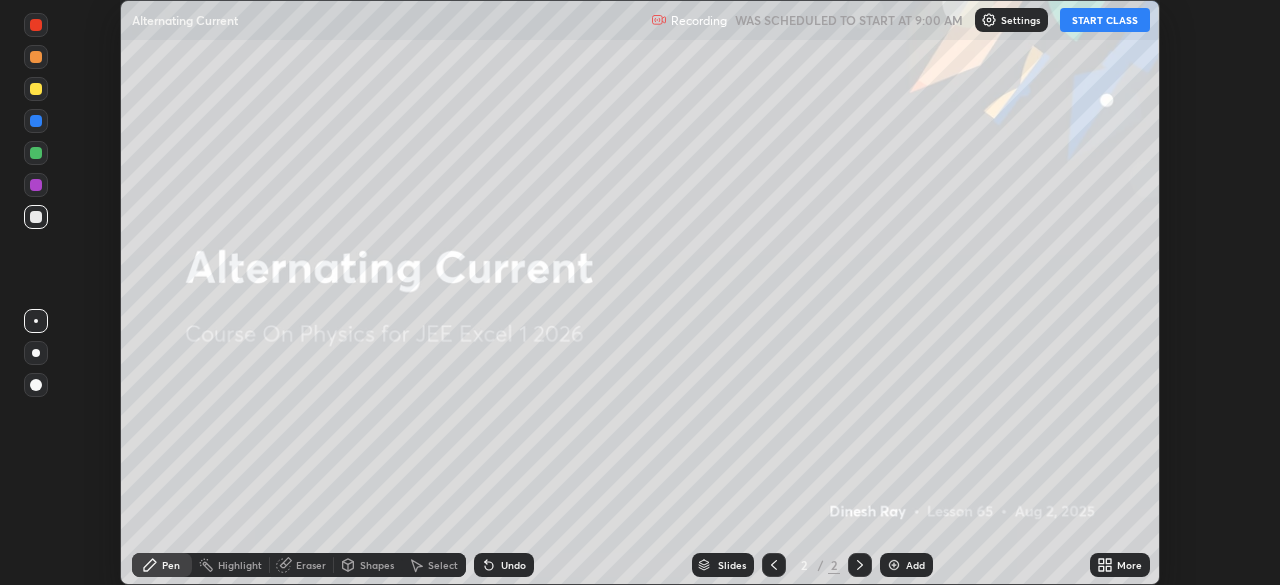 click 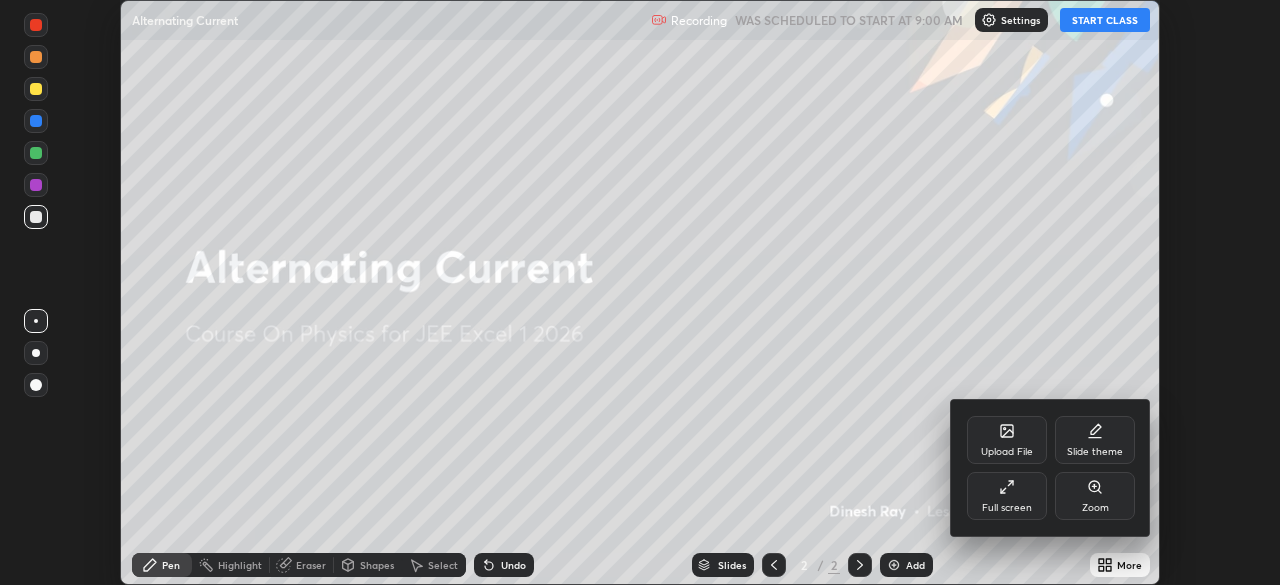 click on "Full screen" at bounding box center [1007, 508] 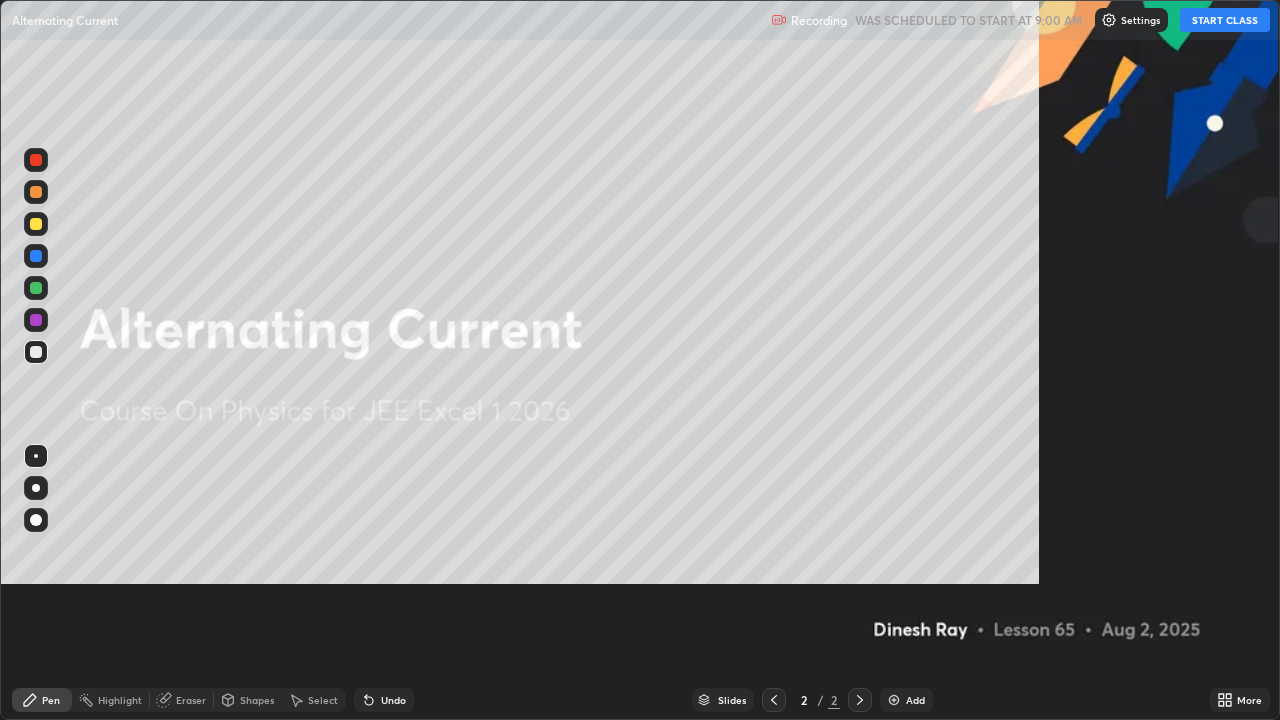 scroll, scrollTop: 99280, scrollLeft: 98720, axis: both 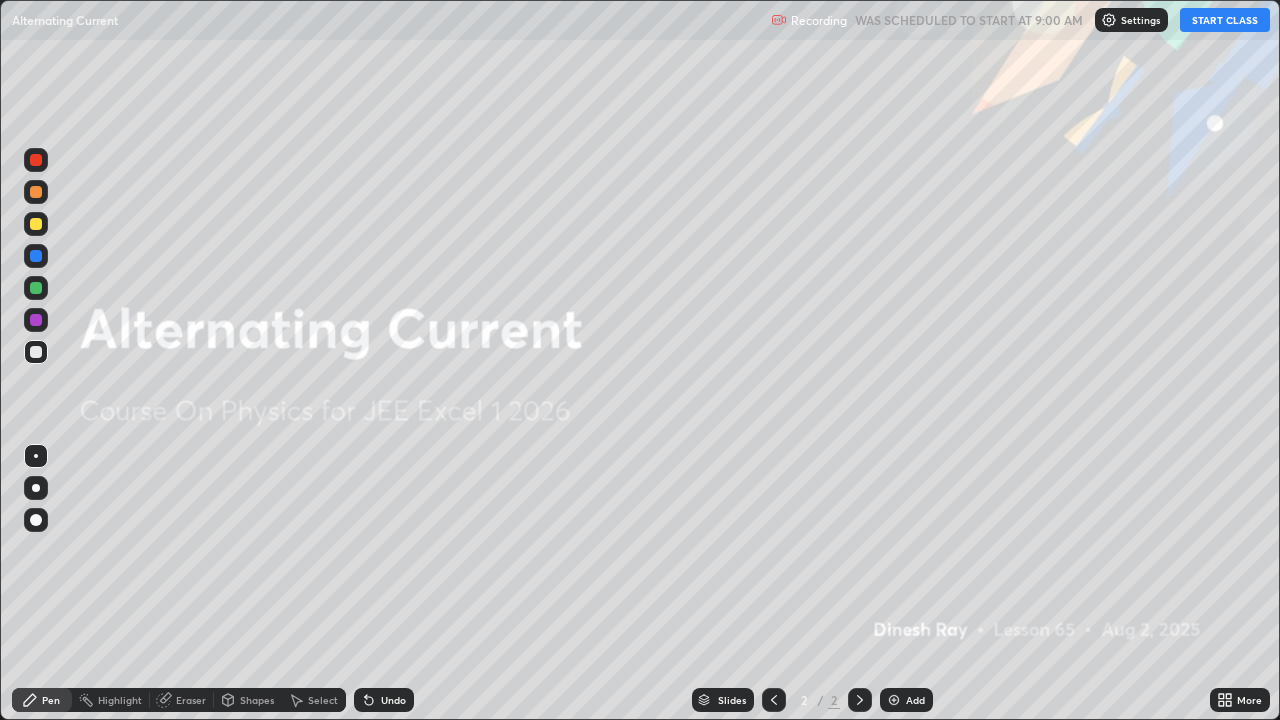 click on "START CLASS" at bounding box center (1225, 20) 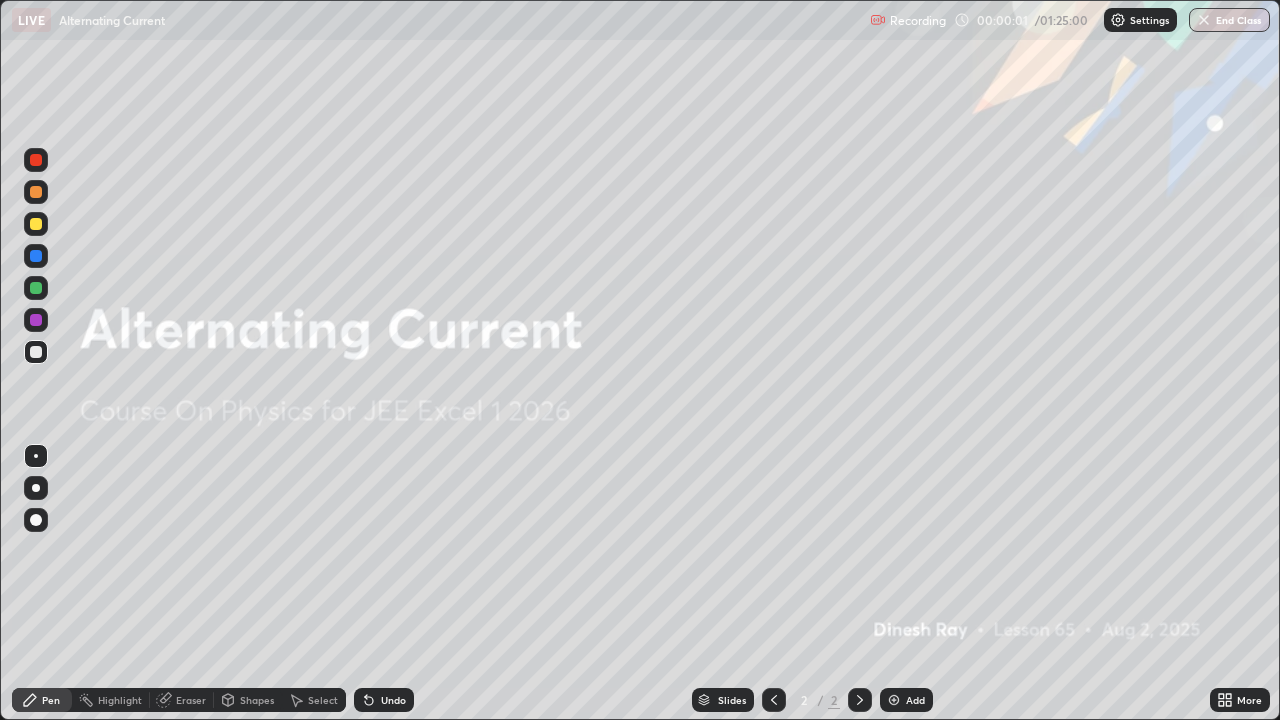 click on "Add" at bounding box center (906, 700) 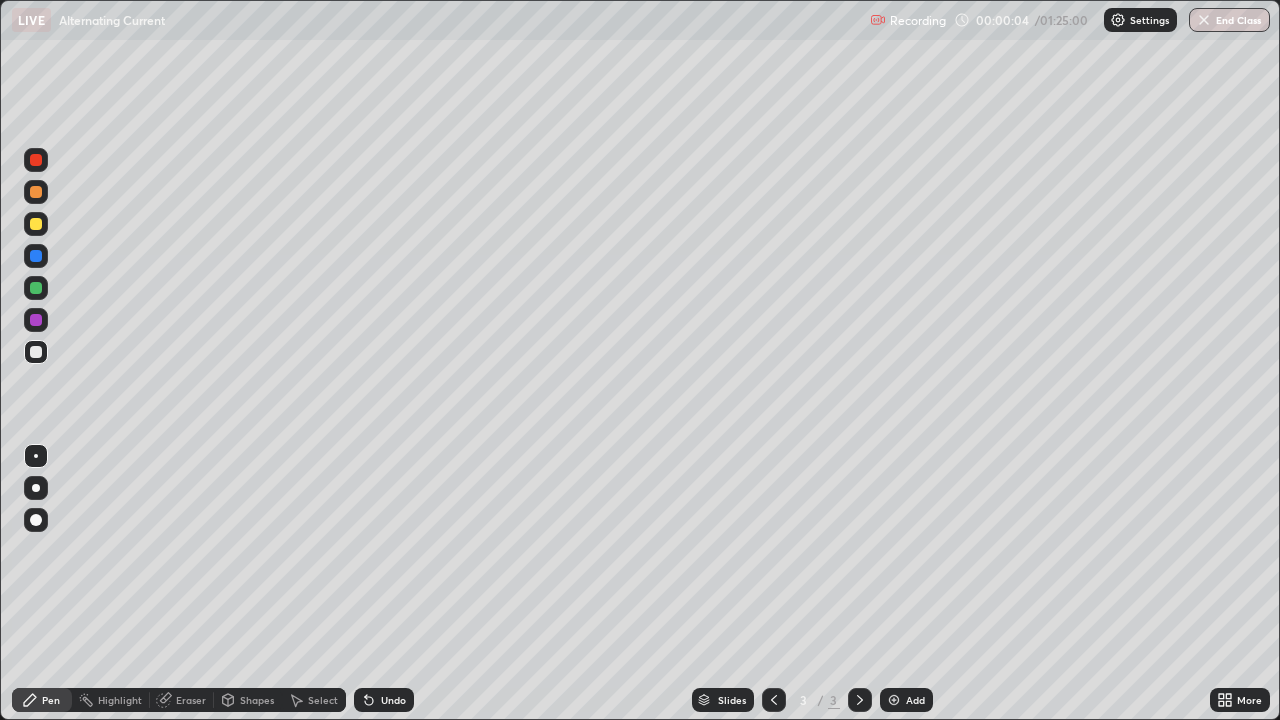 click at bounding box center (36, 488) 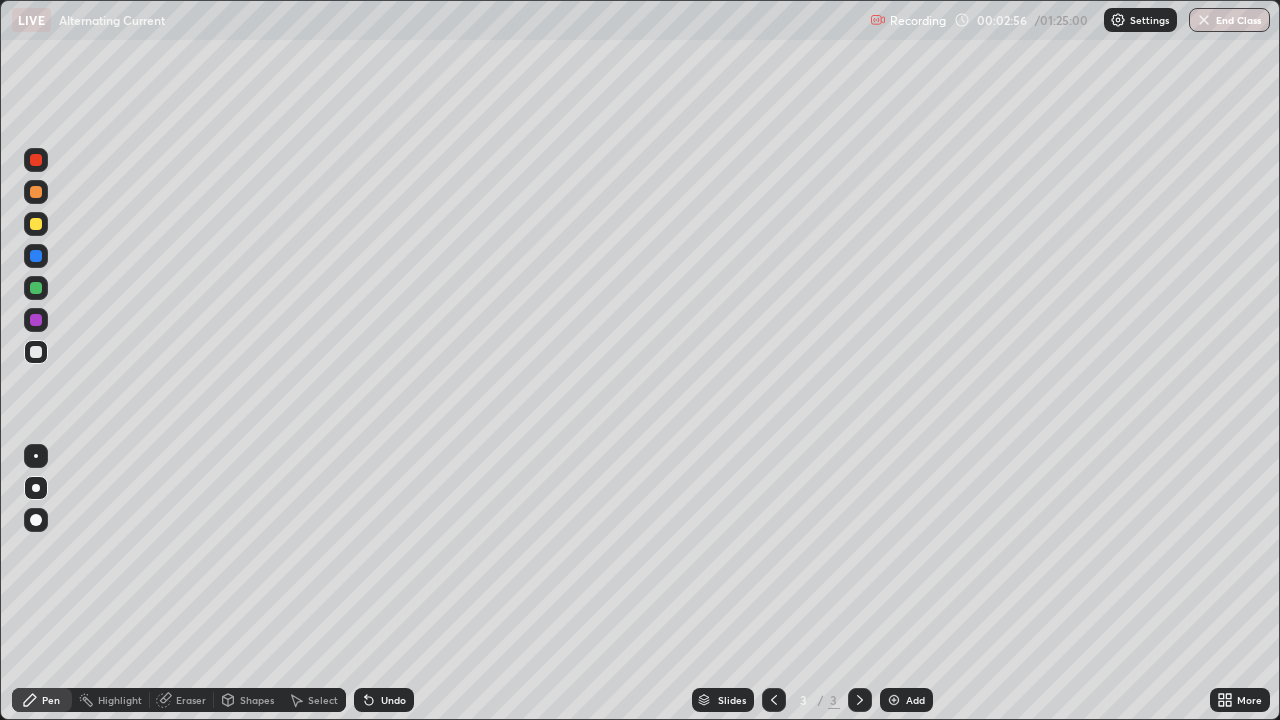 click at bounding box center (36, 224) 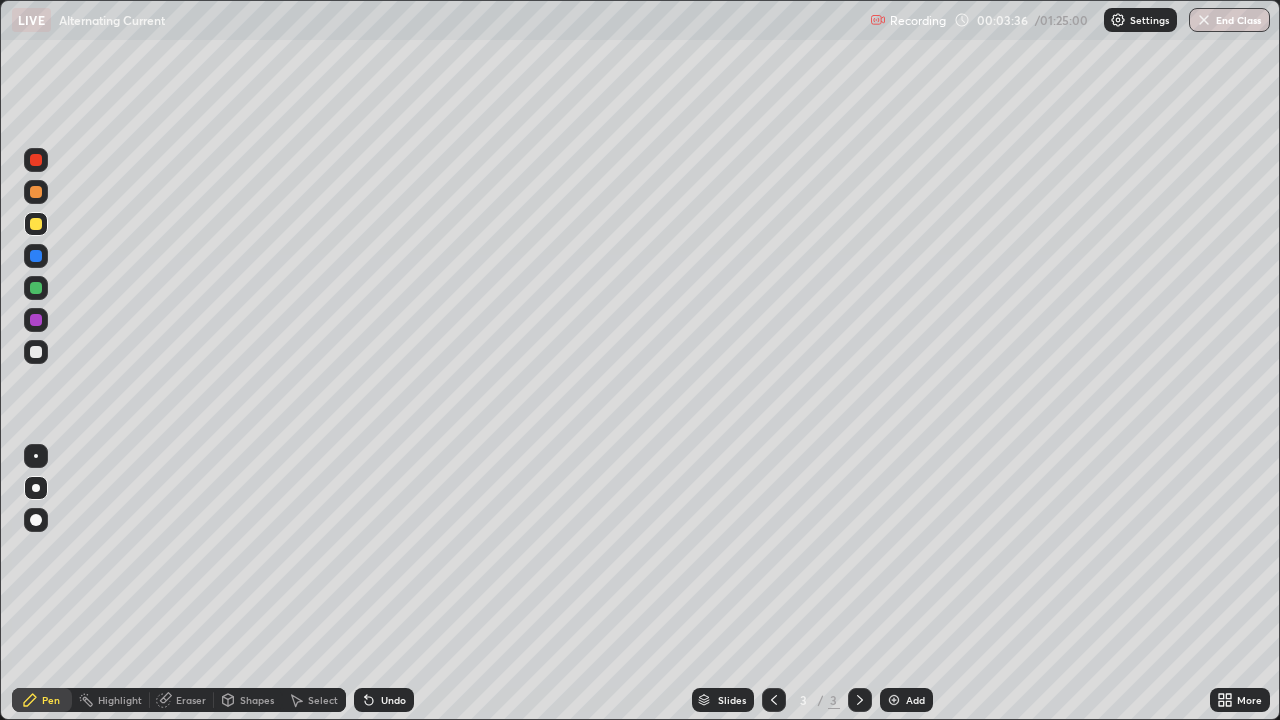click at bounding box center [36, 352] 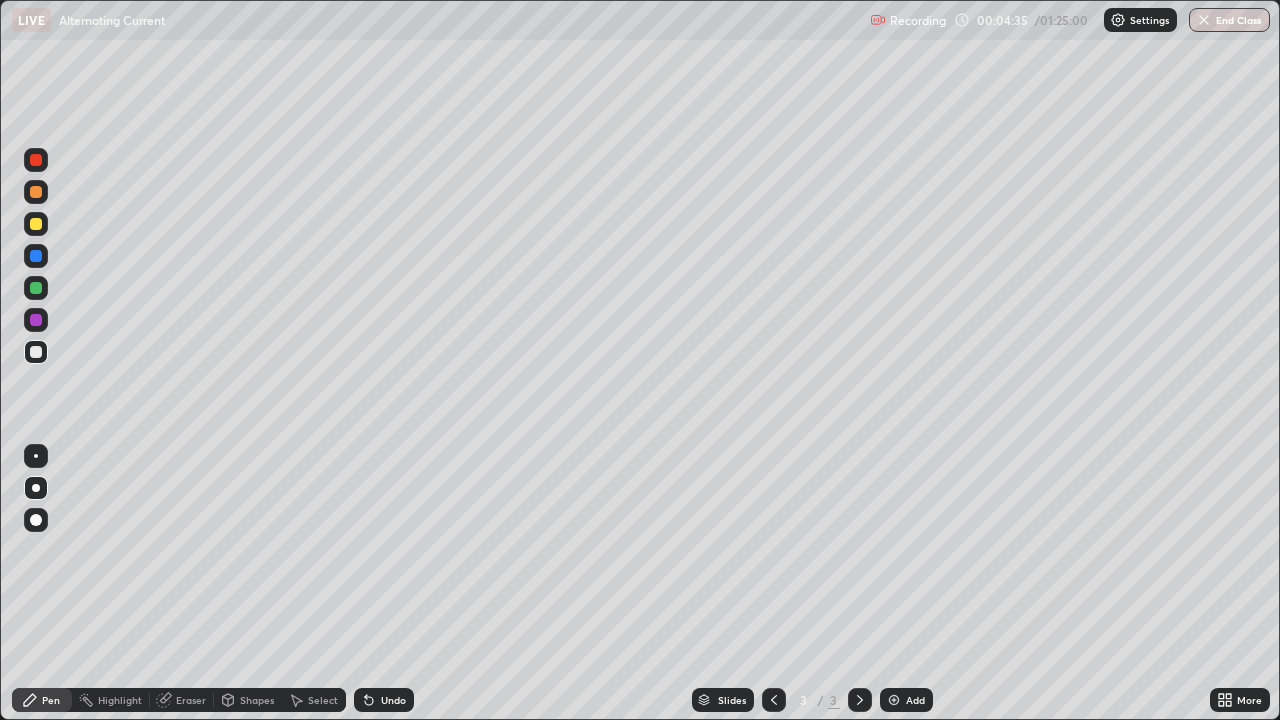 click at bounding box center [36, 224] 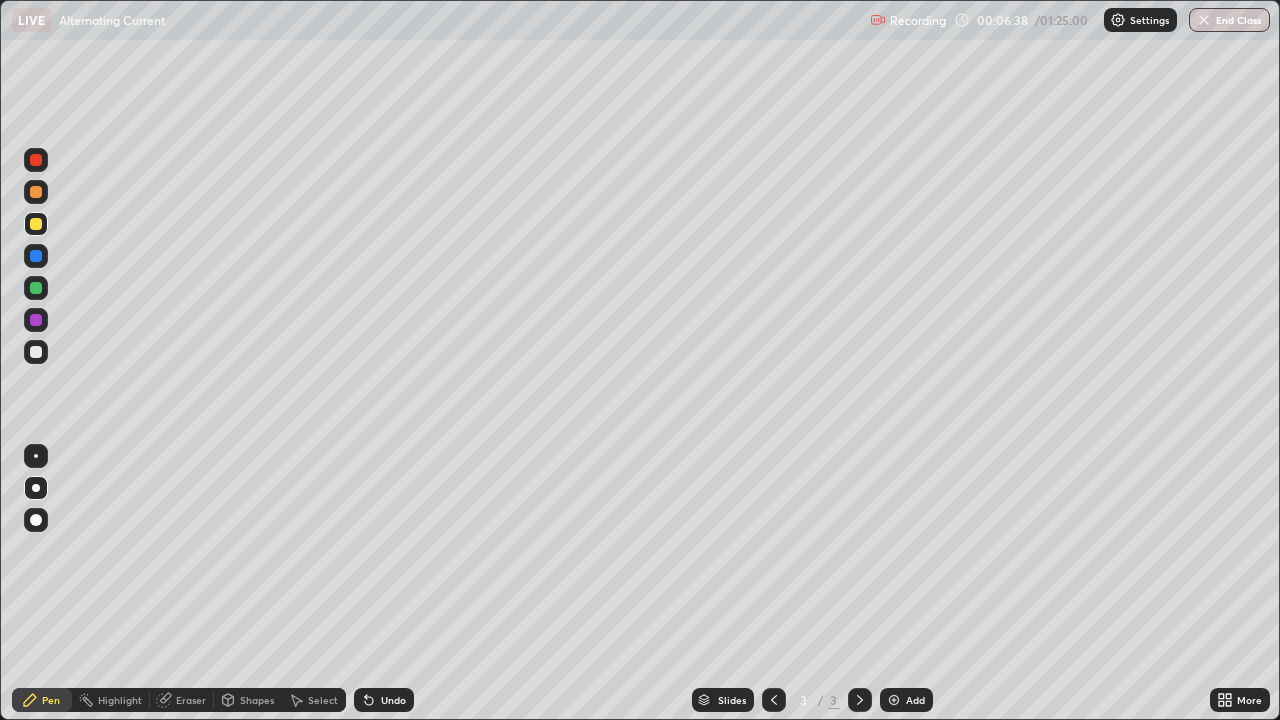 click on "Undo" at bounding box center [393, 700] 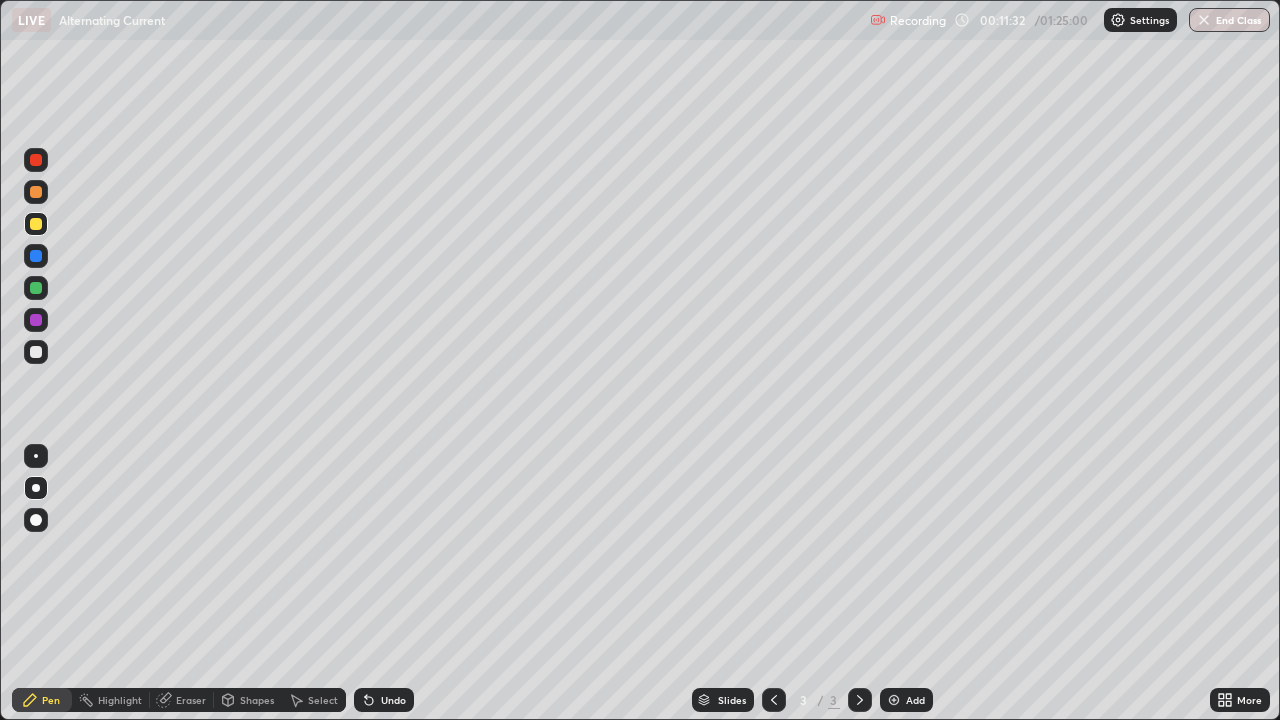 click on "Add" at bounding box center [915, 700] 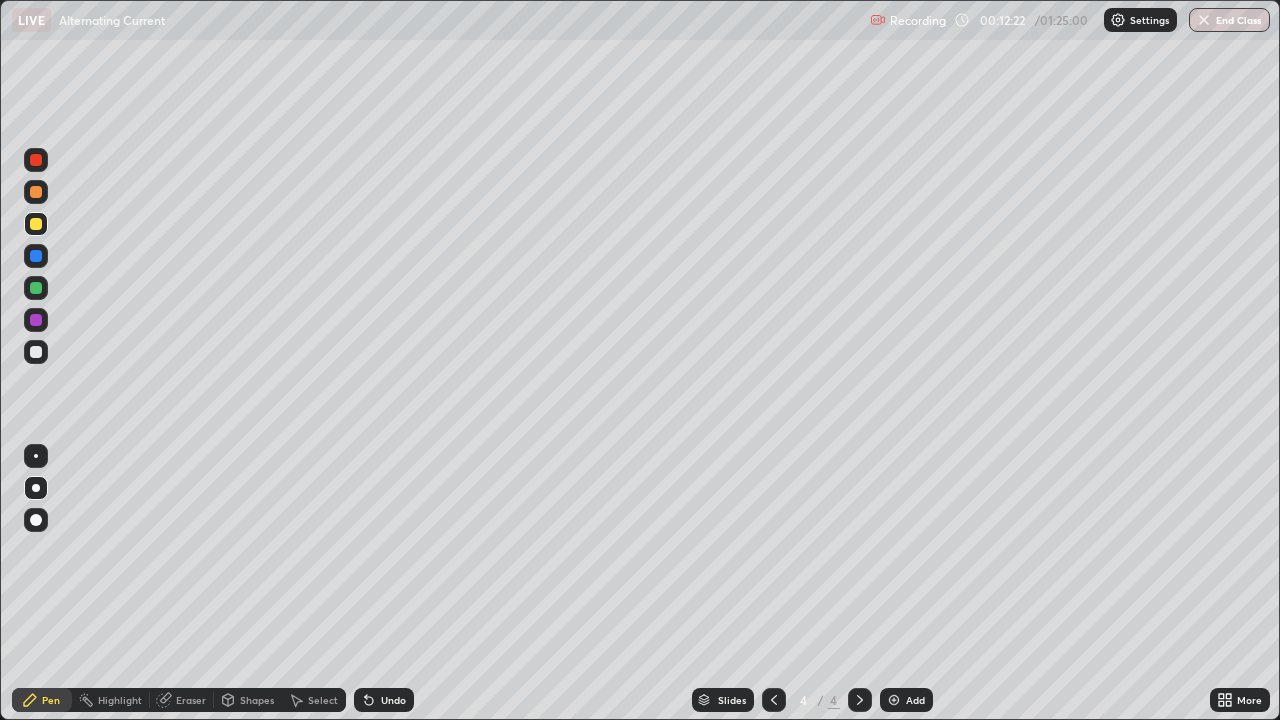 click on "Undo" at bounding box center [393, 700] 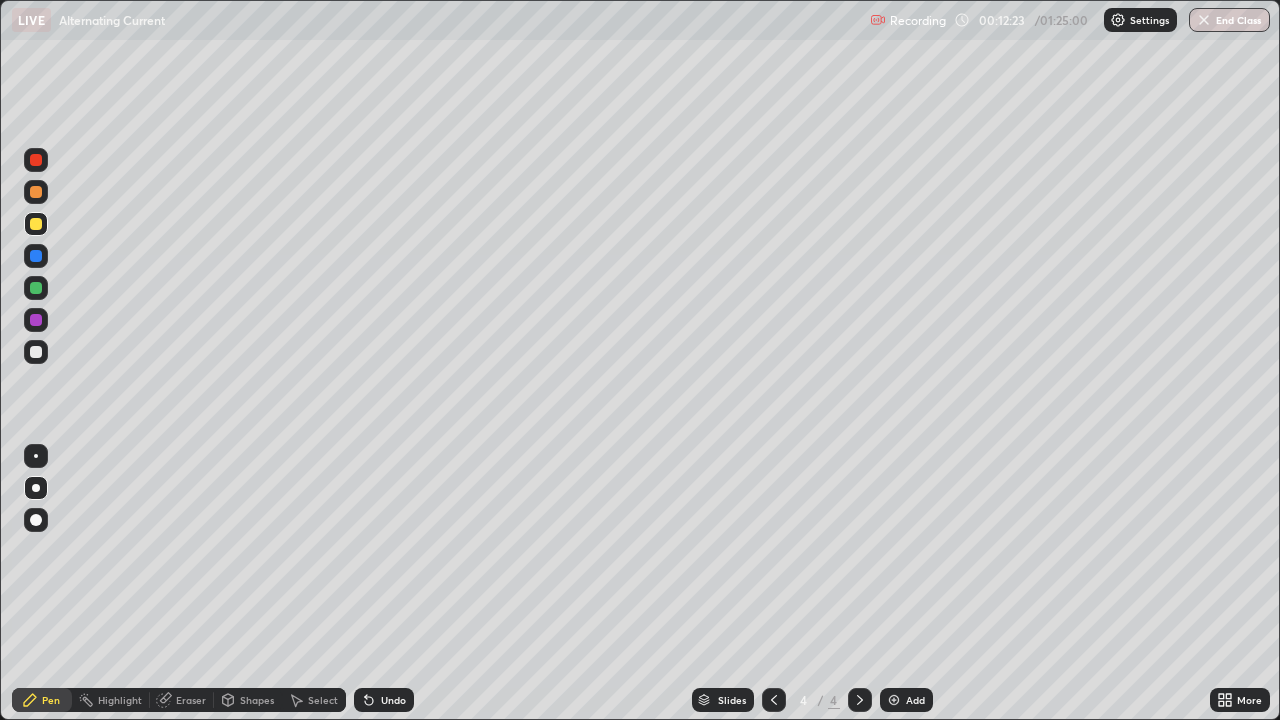 click on "Undo" at bounding box center [393, 700] 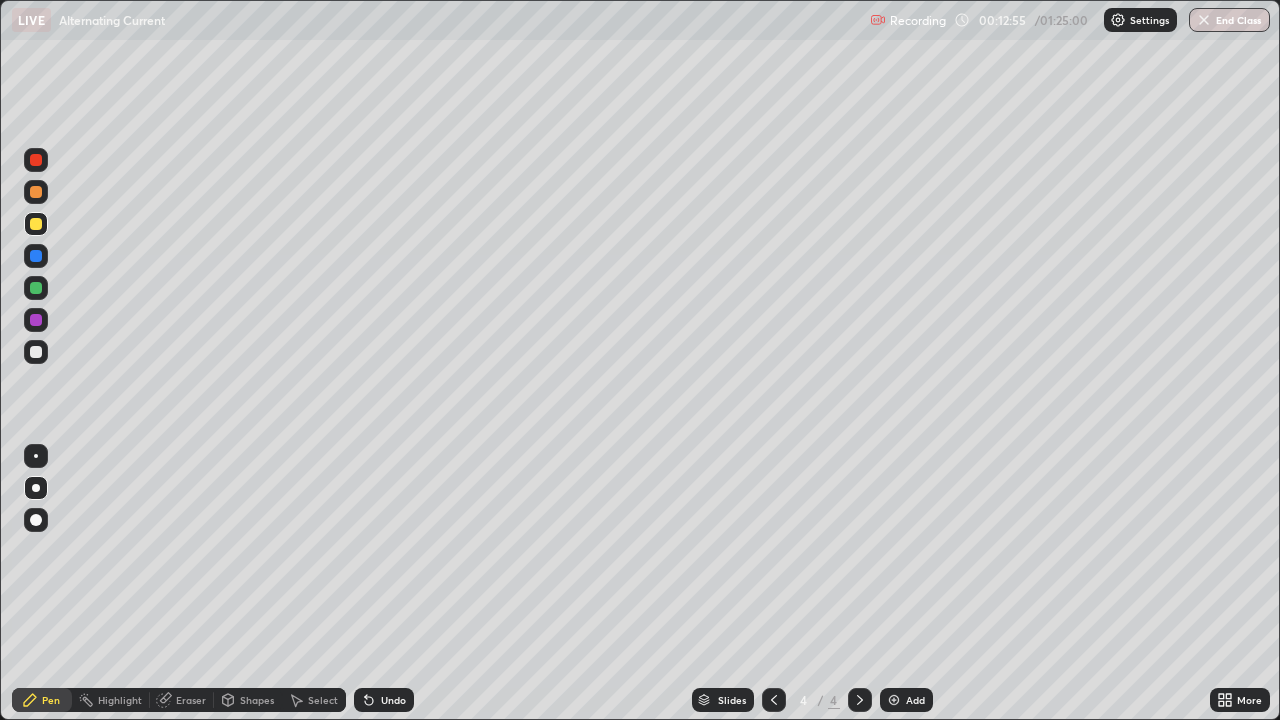 click on "Undo" at bounding box center (393, 700) 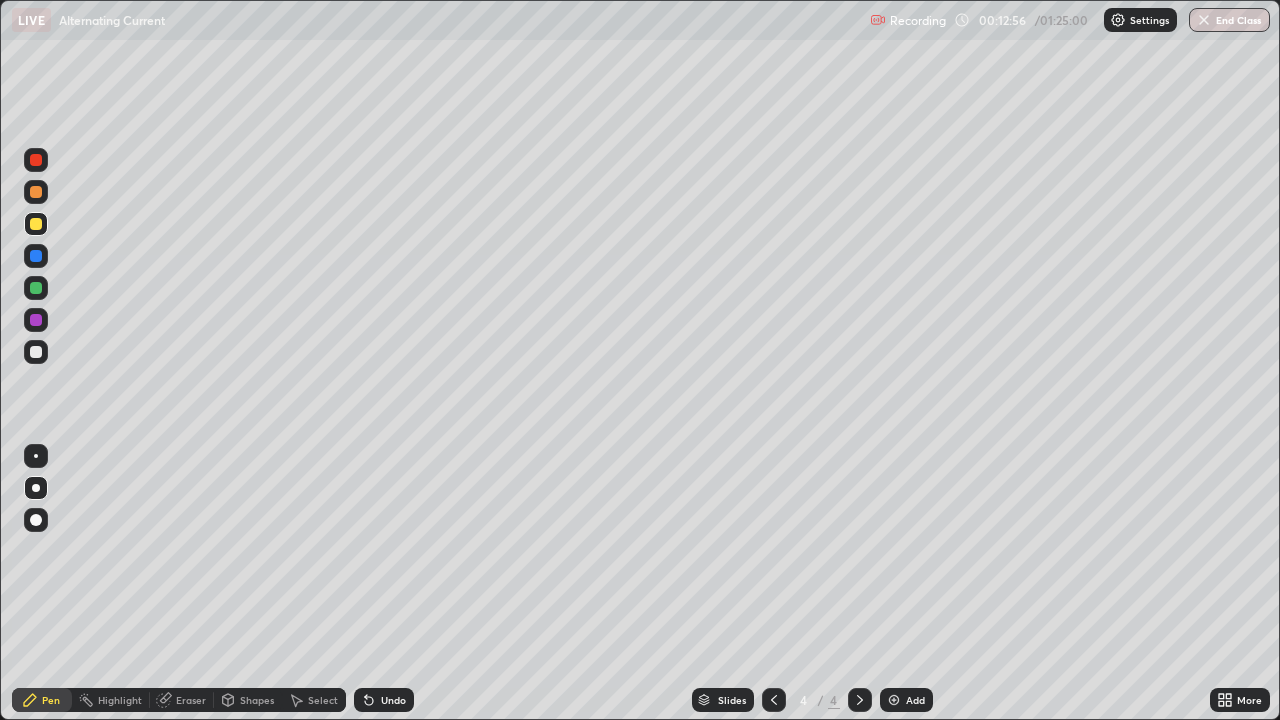 click on "Undo" at bounding box center [384, 700] 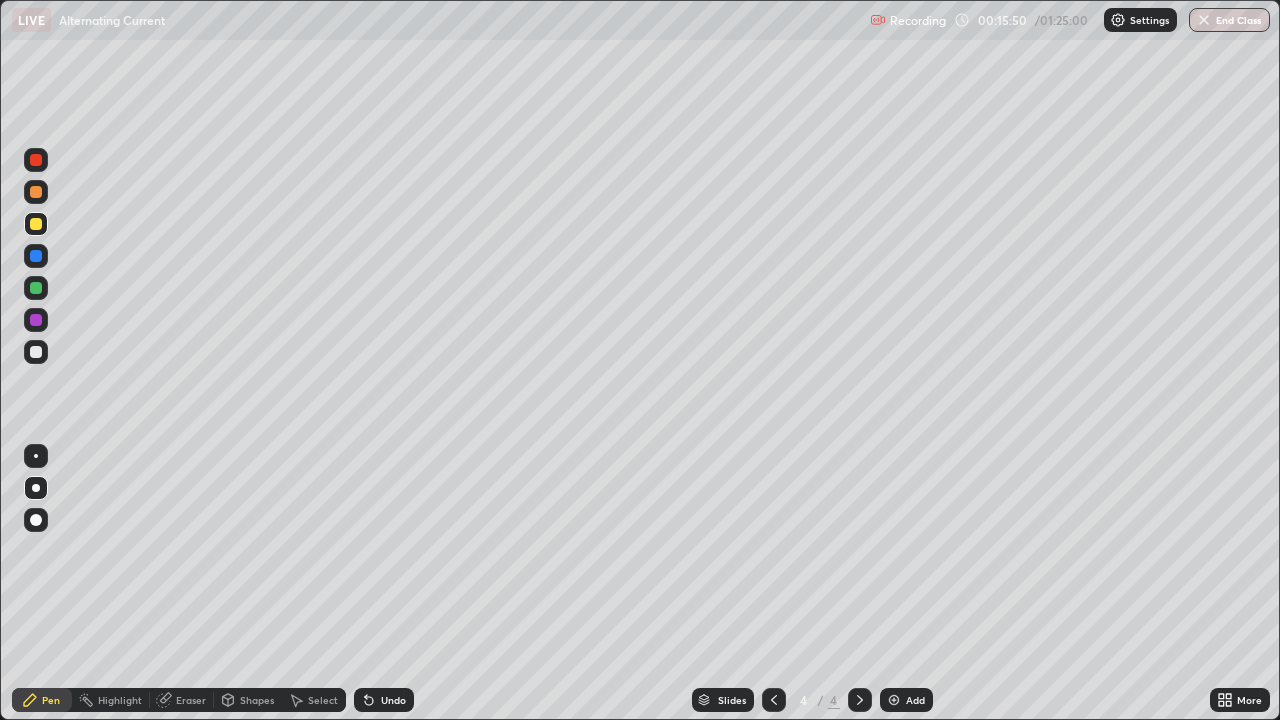 click at bounding box center [36, 352] 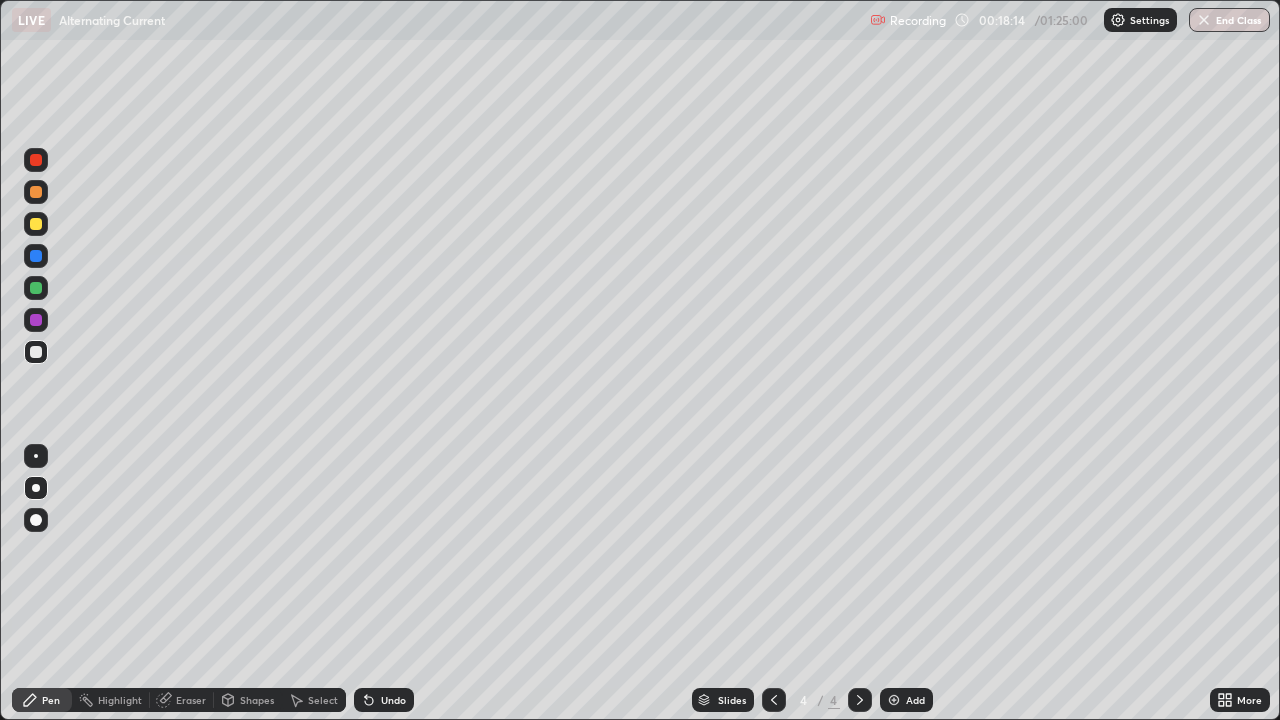 click at bounding box center [894, 700] 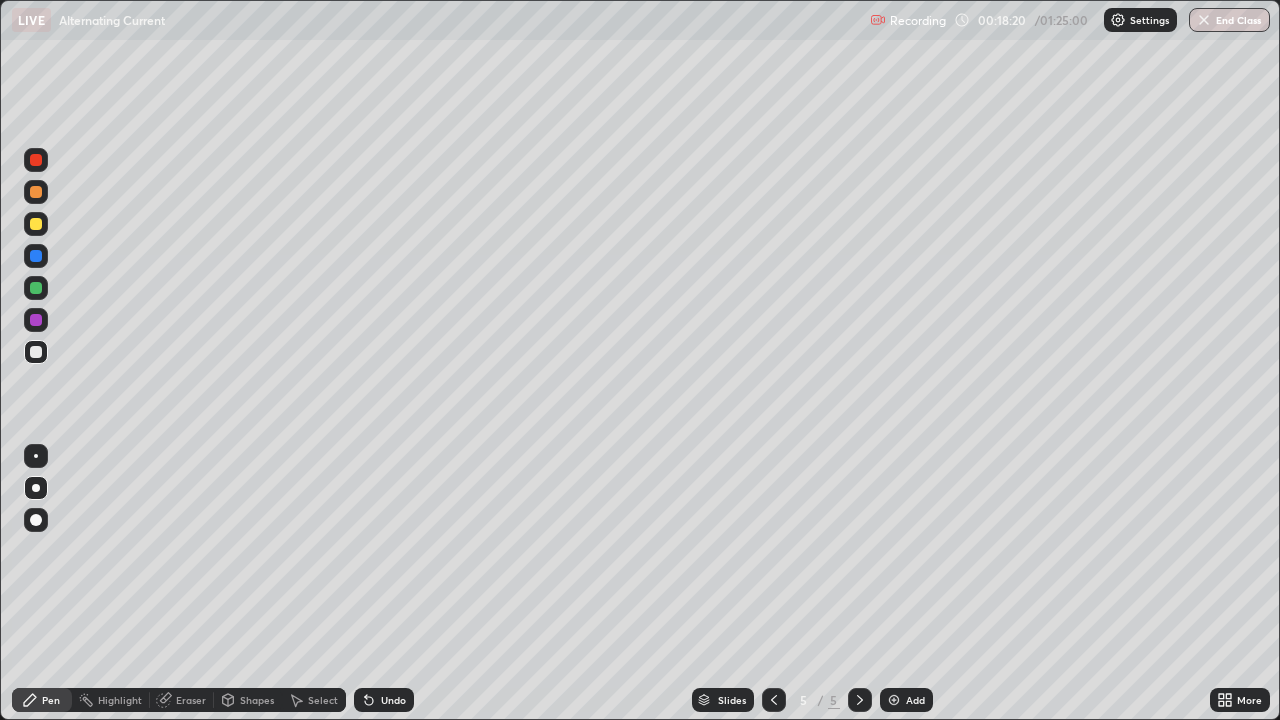 click at bounding box center (36, 224) 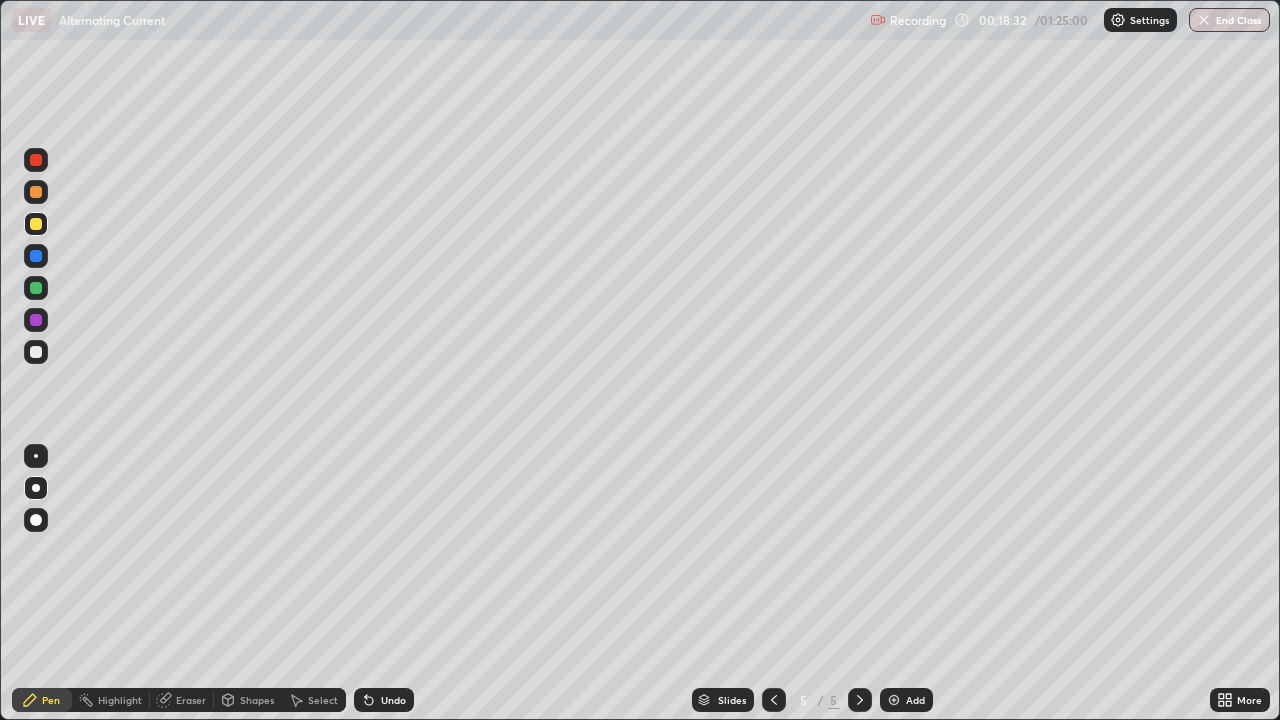 click on "Shapes" at bounding box center (257, 700) 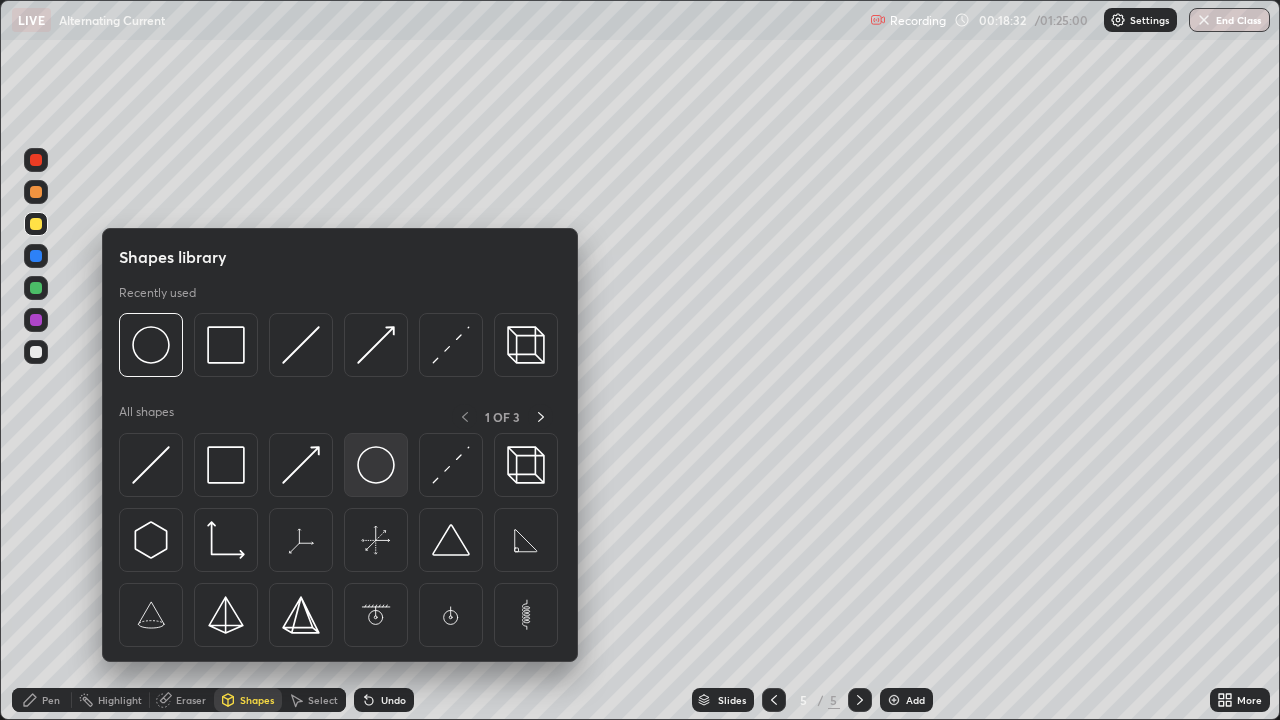 click at bounding box center (376, 465) 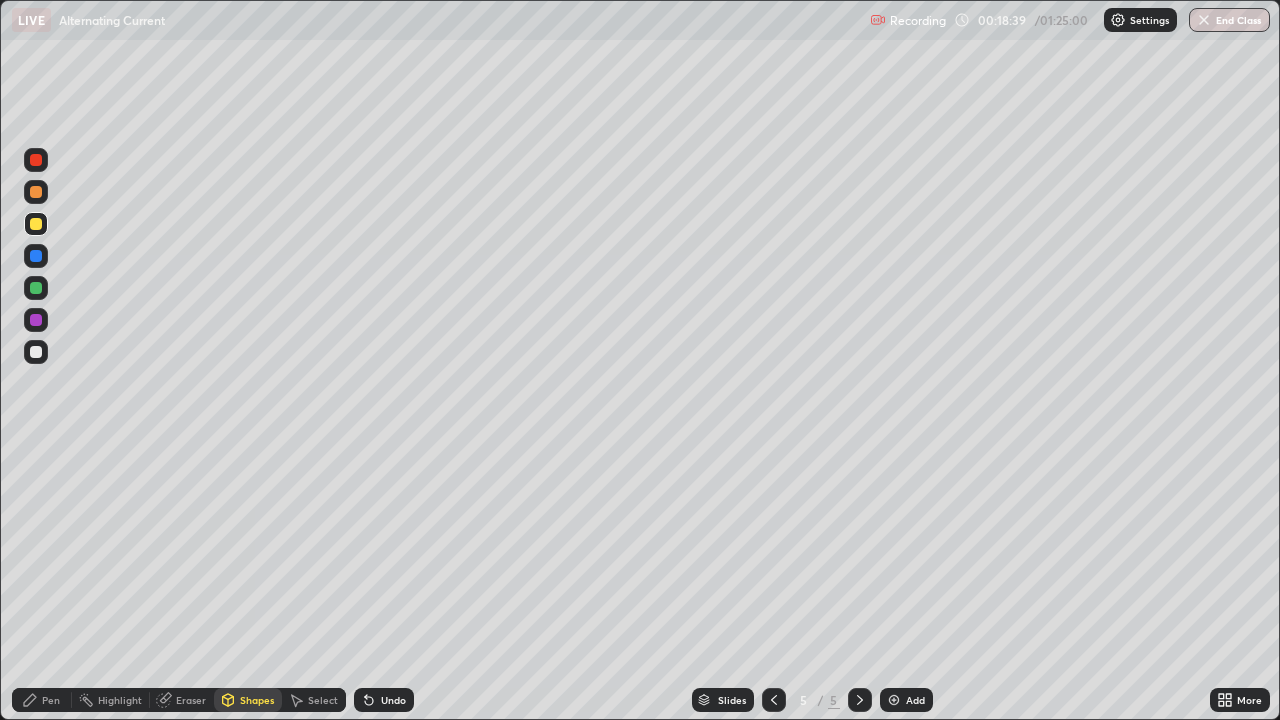 click on "Shapes" at bounding box center (257, 700) 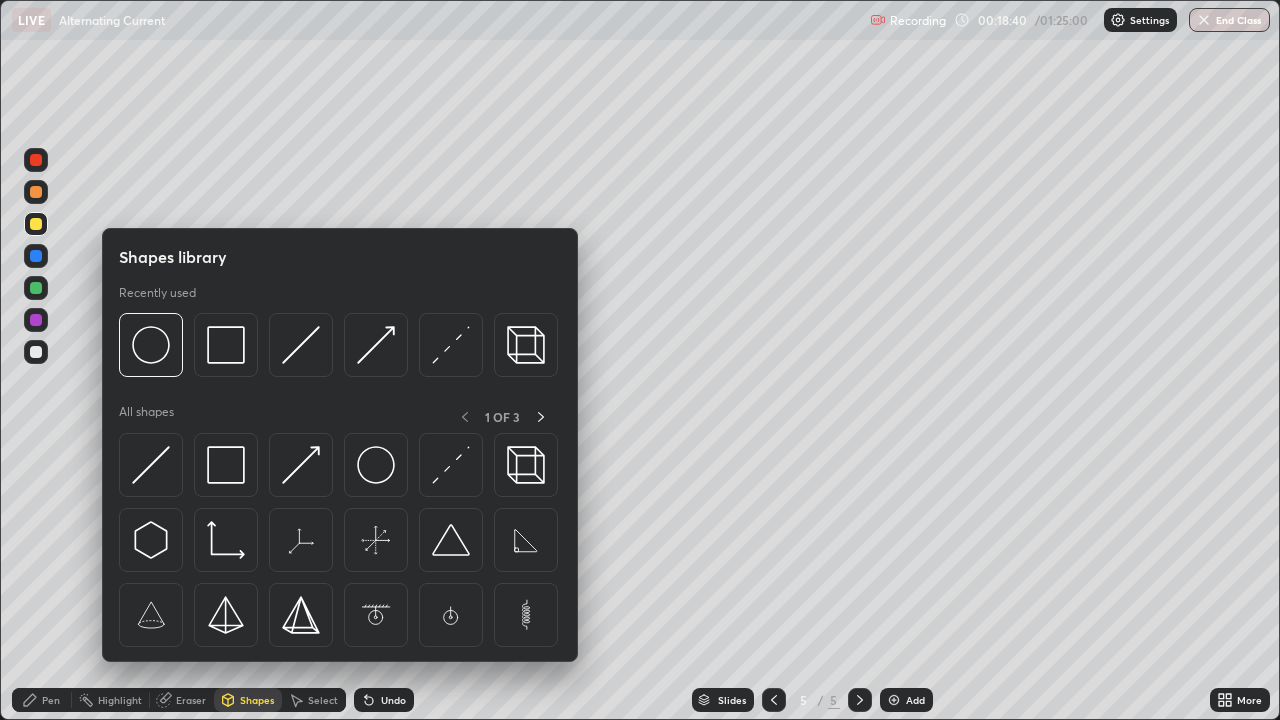 click at bounding box center [451, 345] 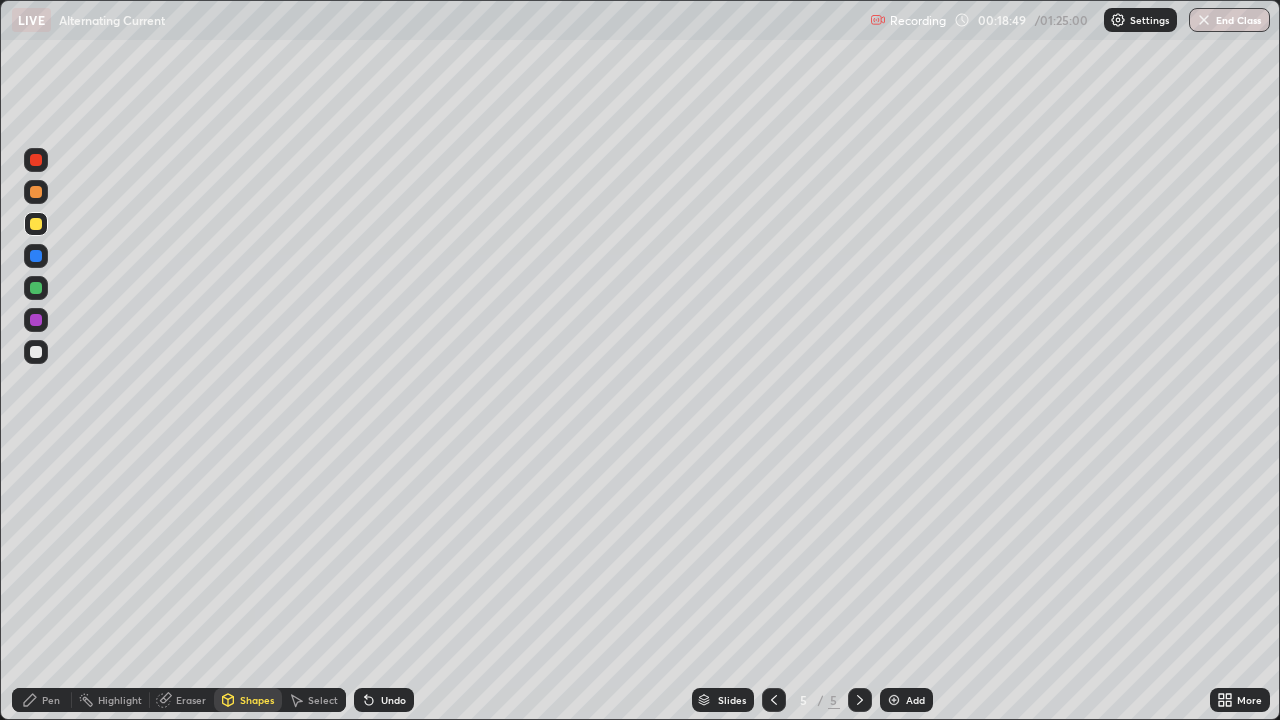 click at bounding box center (36, 256) 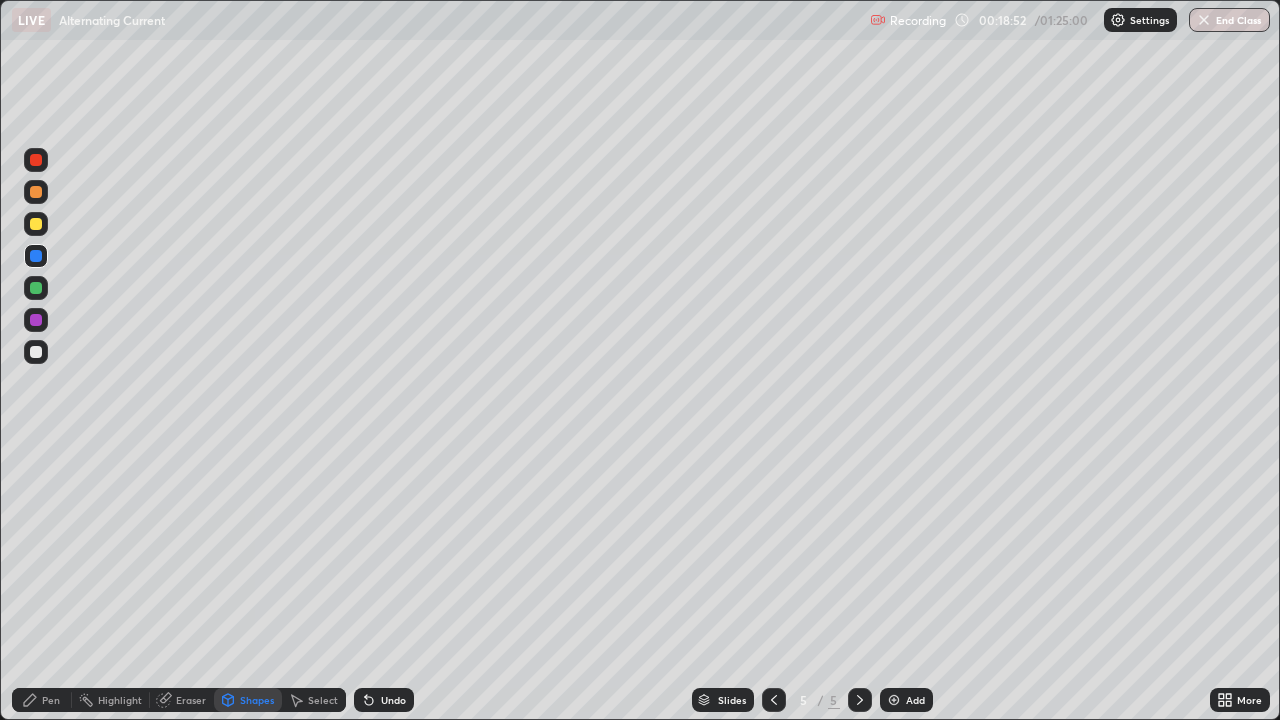 click on "Pen" at bounding box center (51, 700) 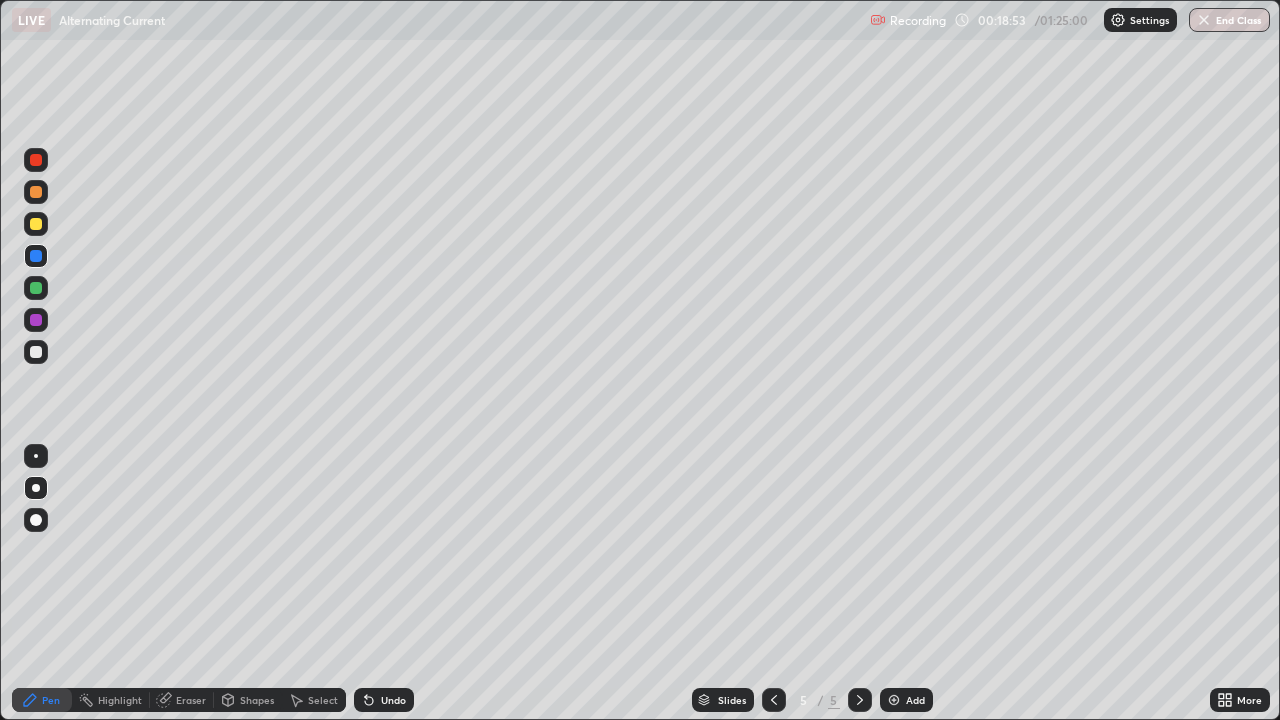 click at bounding box center (36, 256) 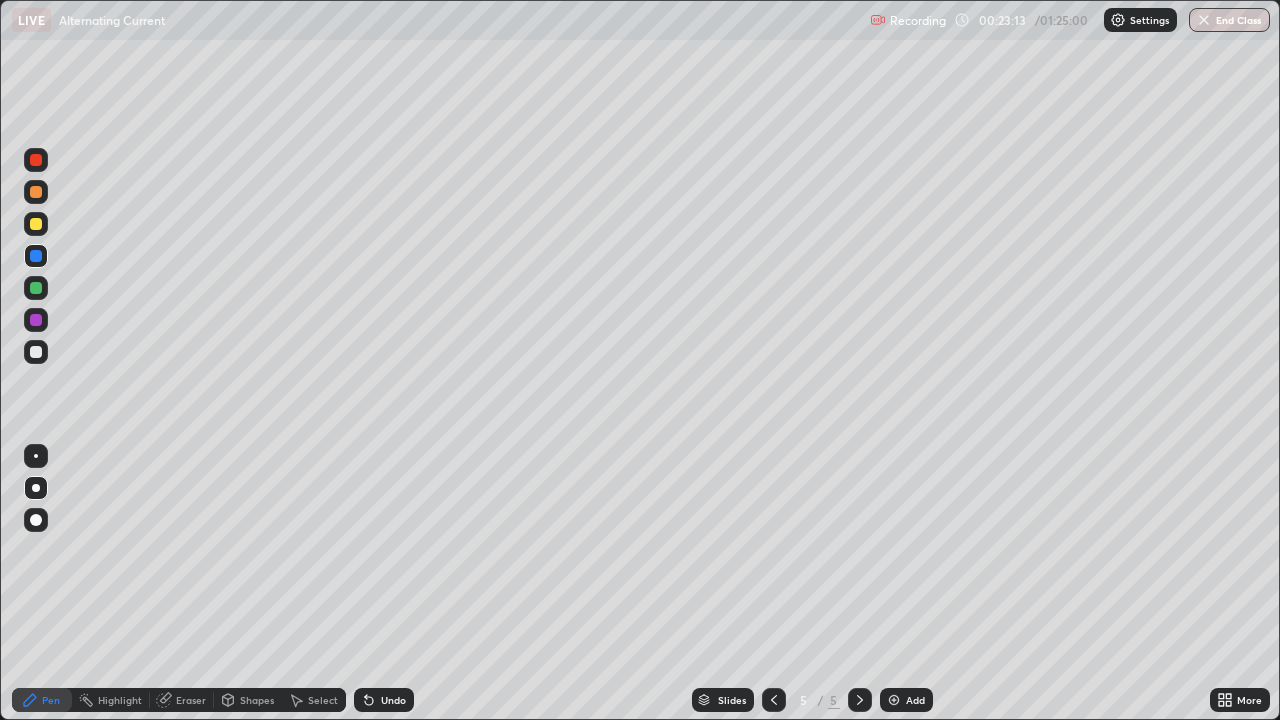click on "Undo" at bounding box center [393, 700] 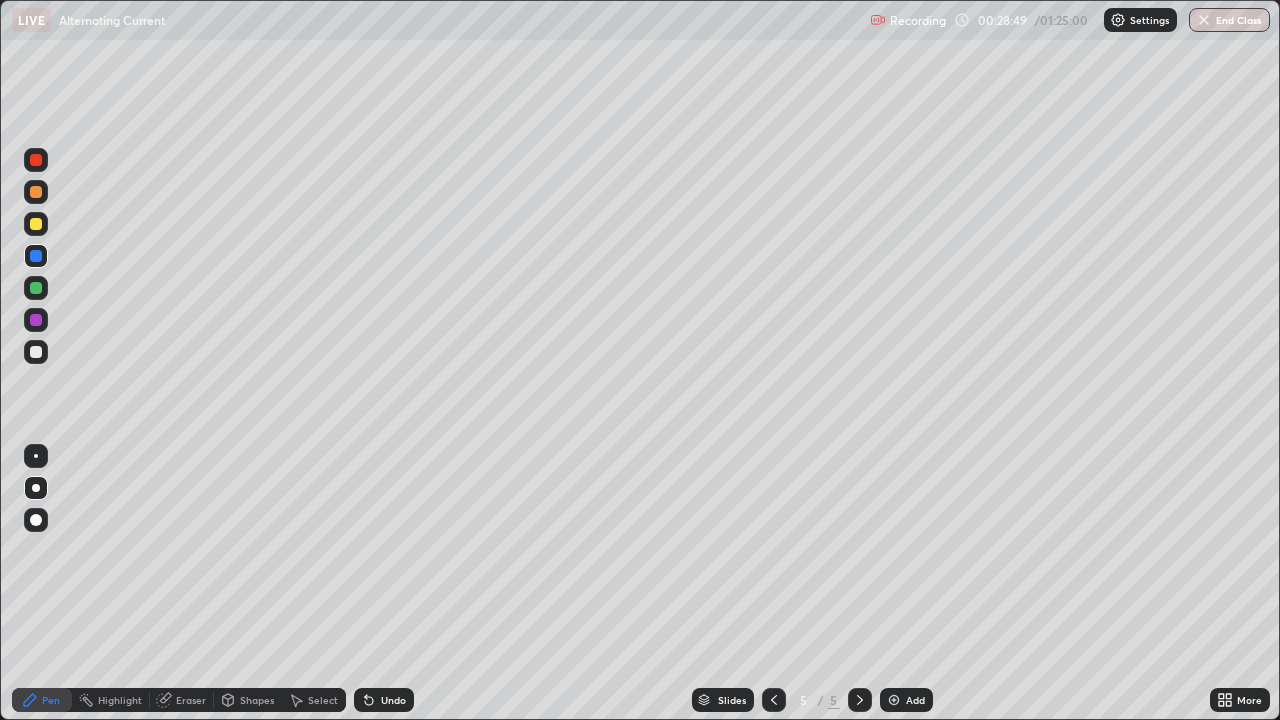 click at bounding box center [894, 700] 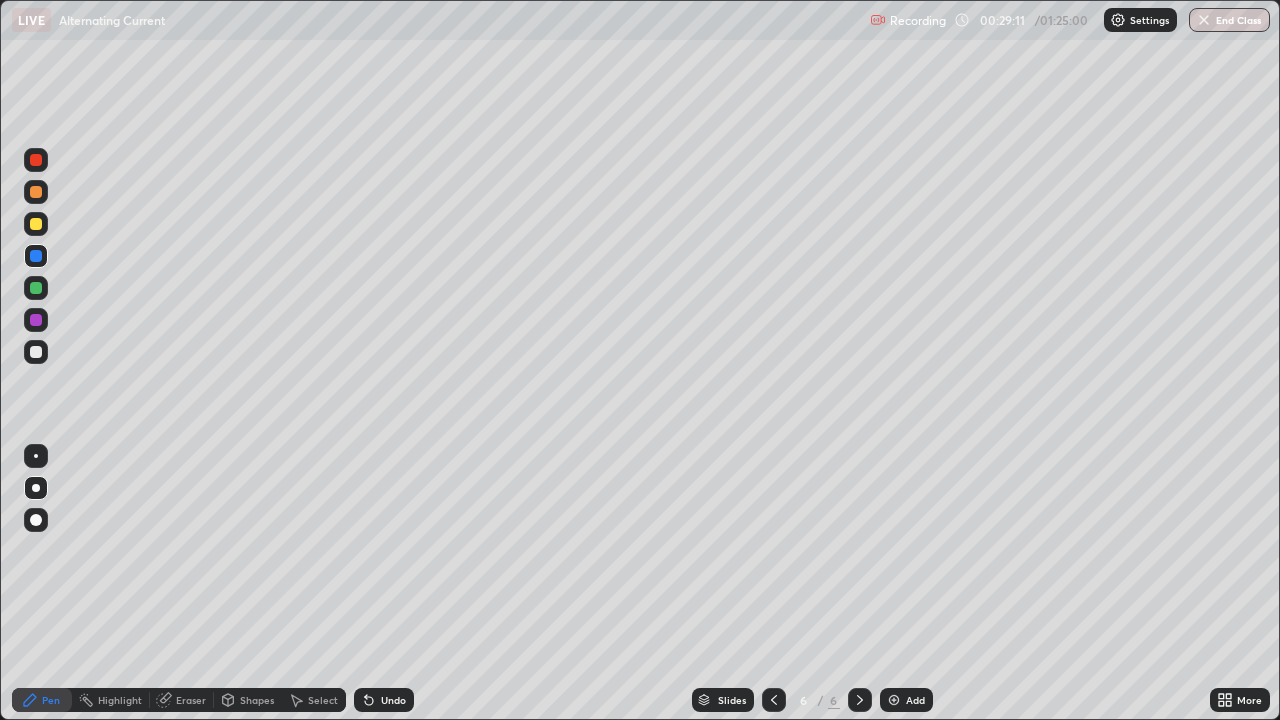 click at bounding box center (36, 256) 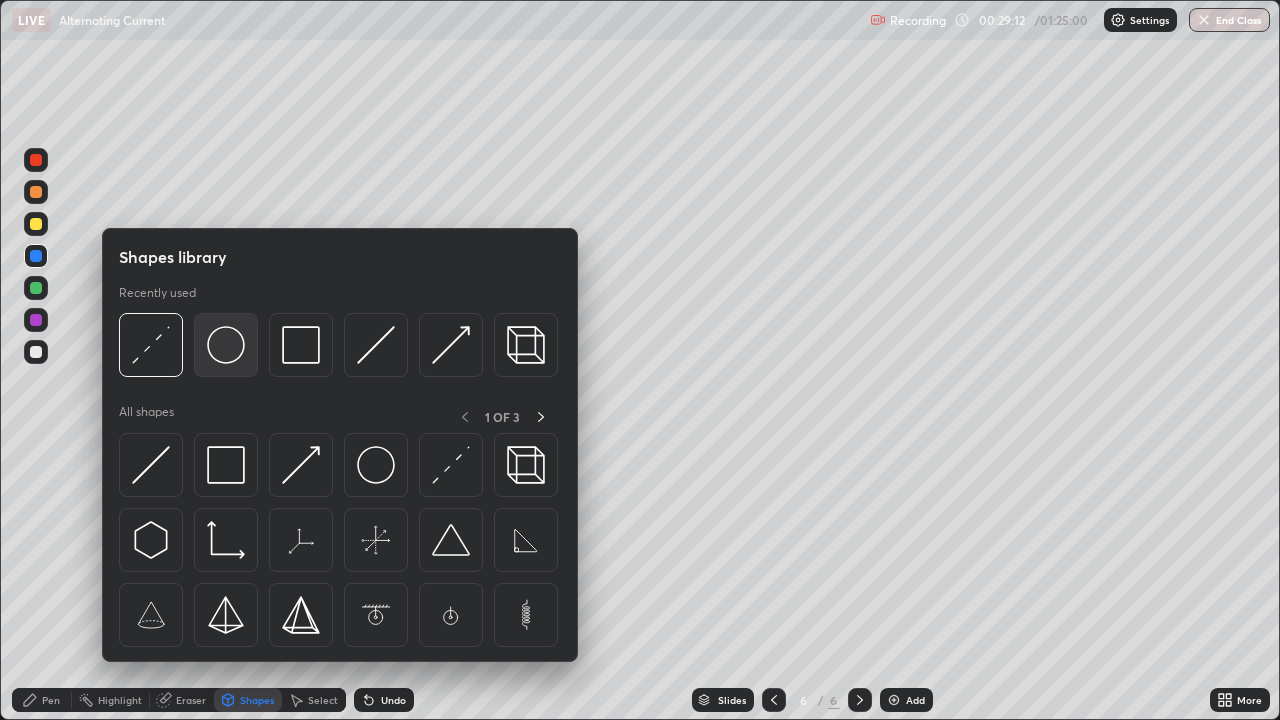 click at bounding box center (226, 345) 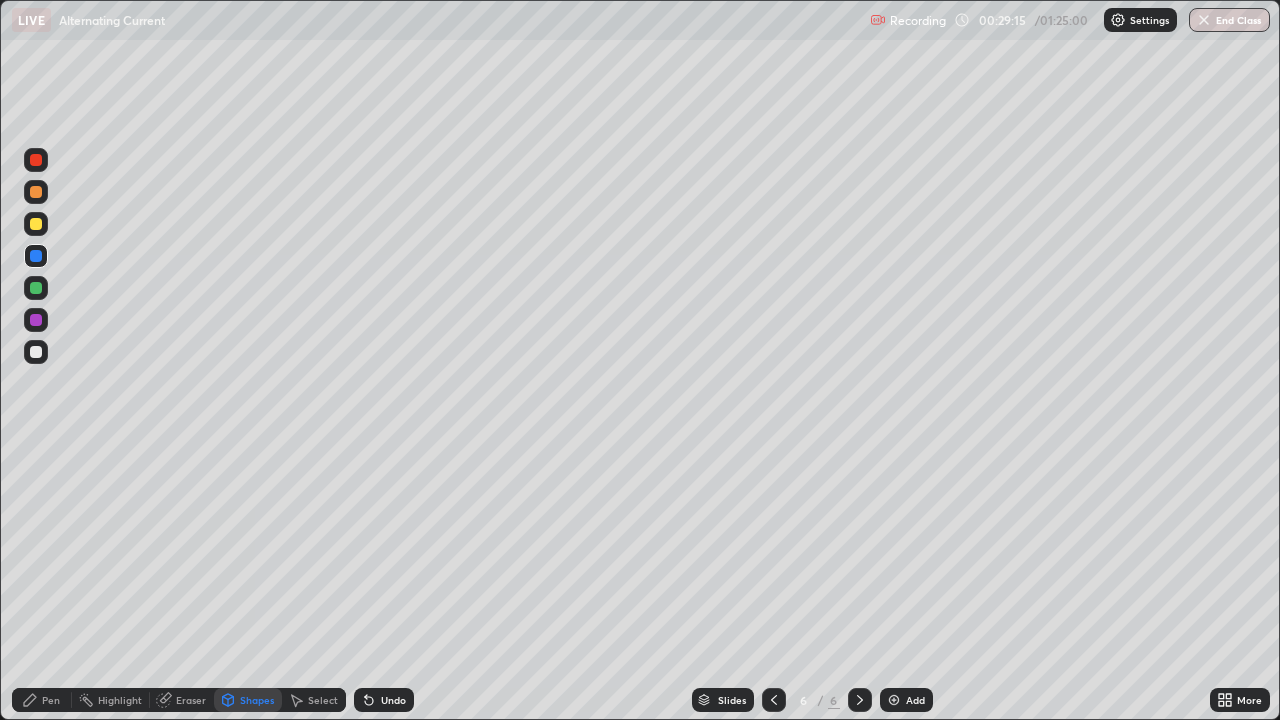 click on "Shapes" at bounding box center (248, 700) 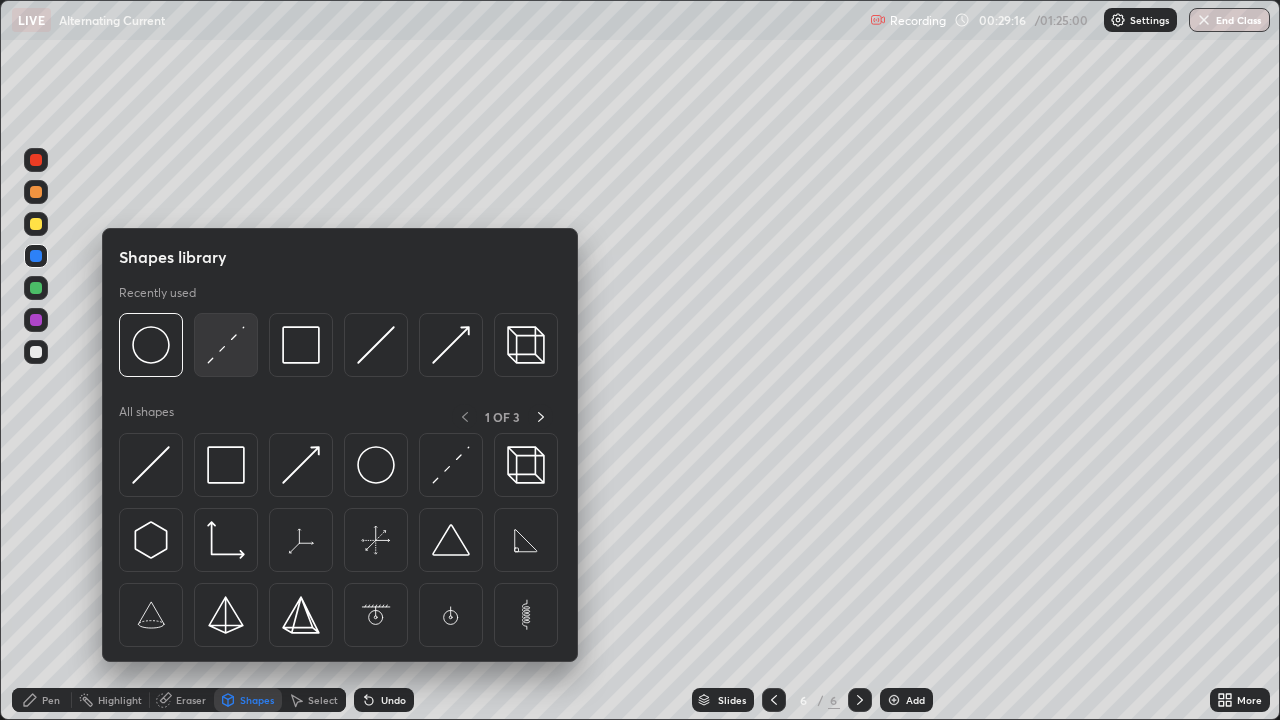click at bounding box center [226, 345] 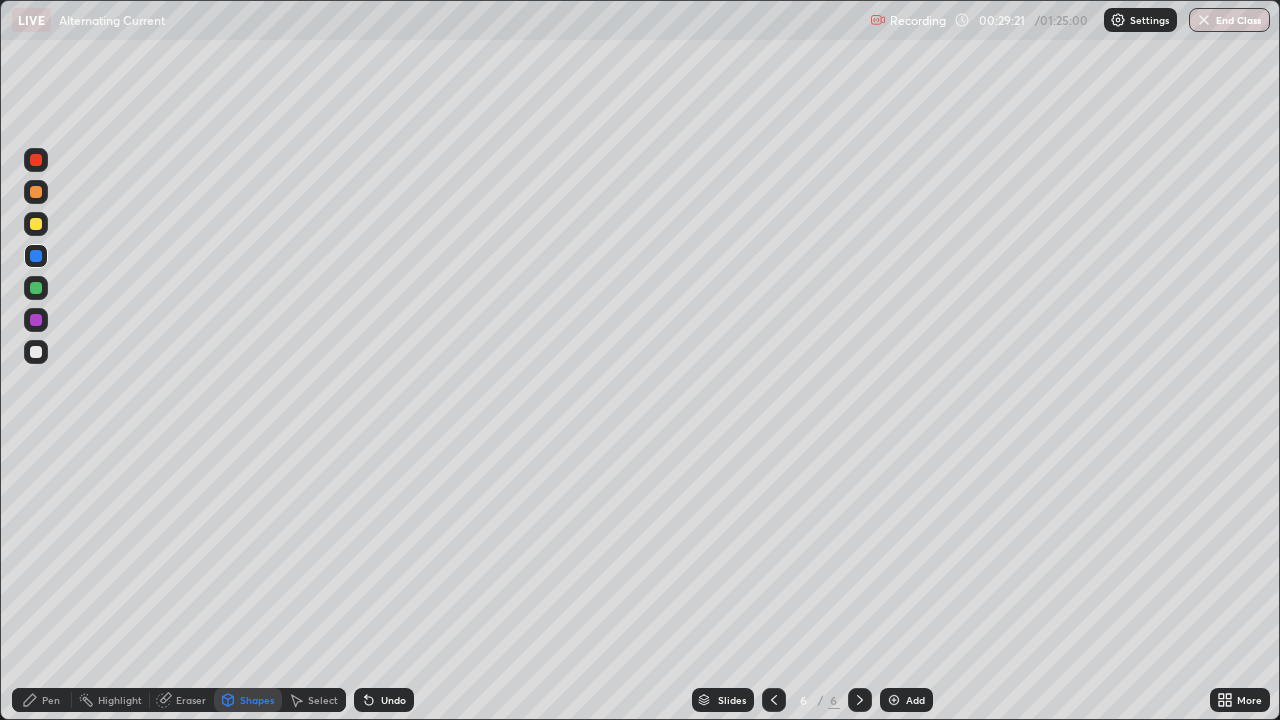 click at bounding box center [36, 224] 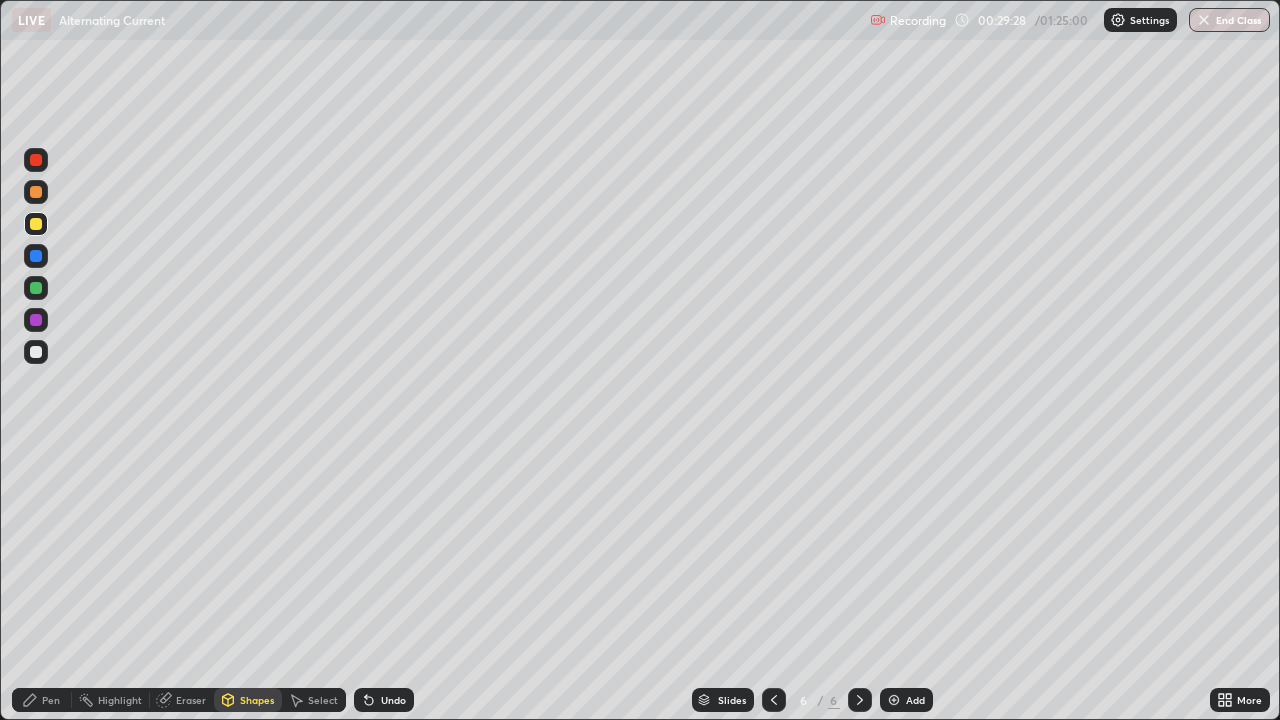 click on "Pen" at bounding box center (42, 700) 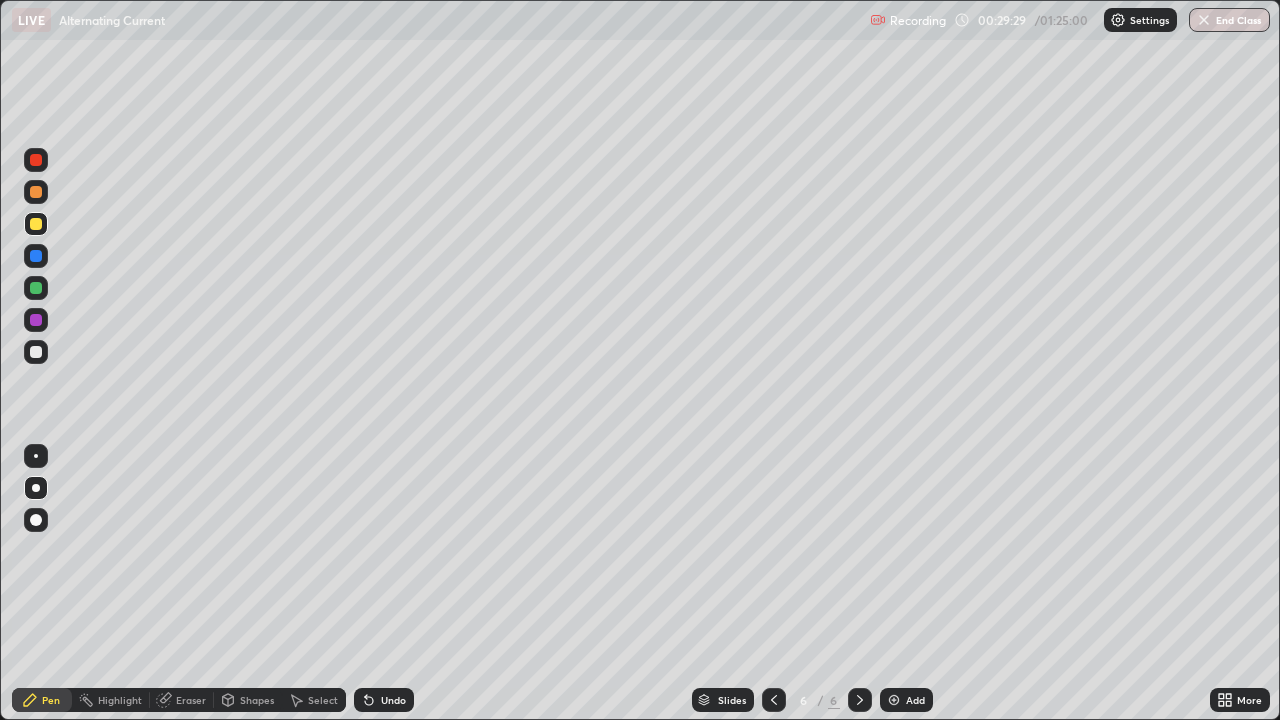 click at bounding box center (36, 224) 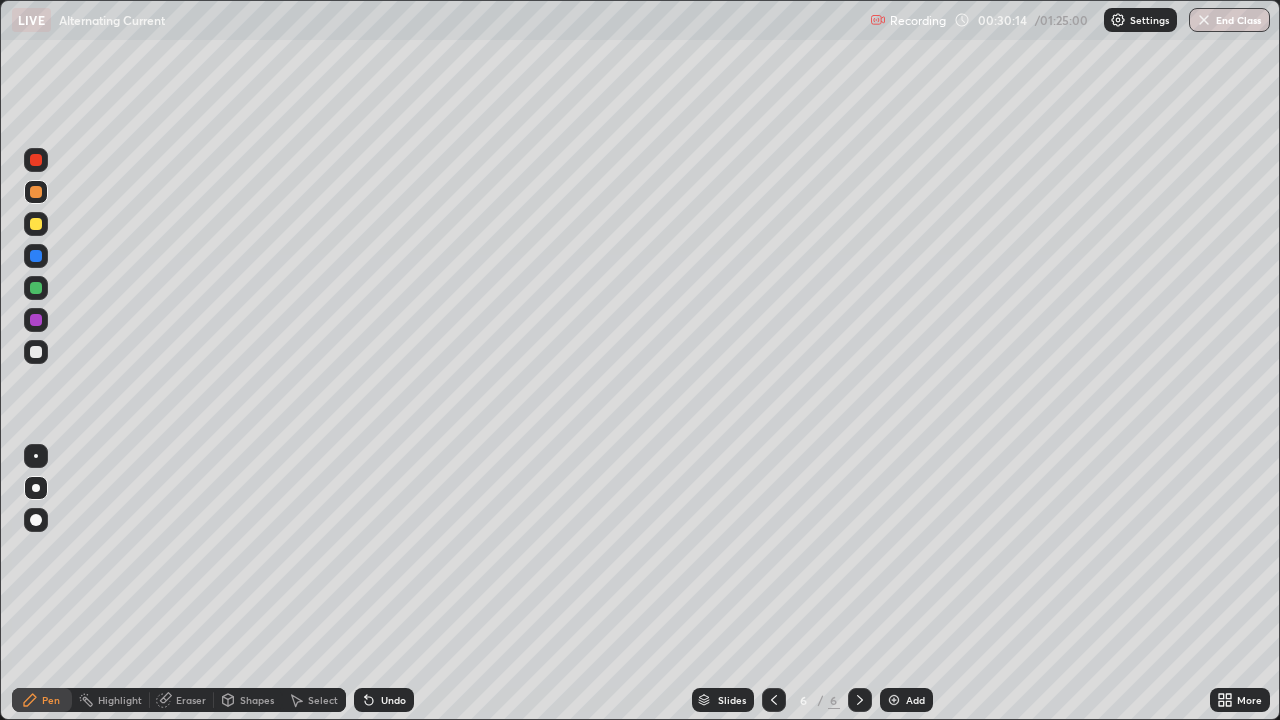 click on "Undo" at bounding box center (384, 700) 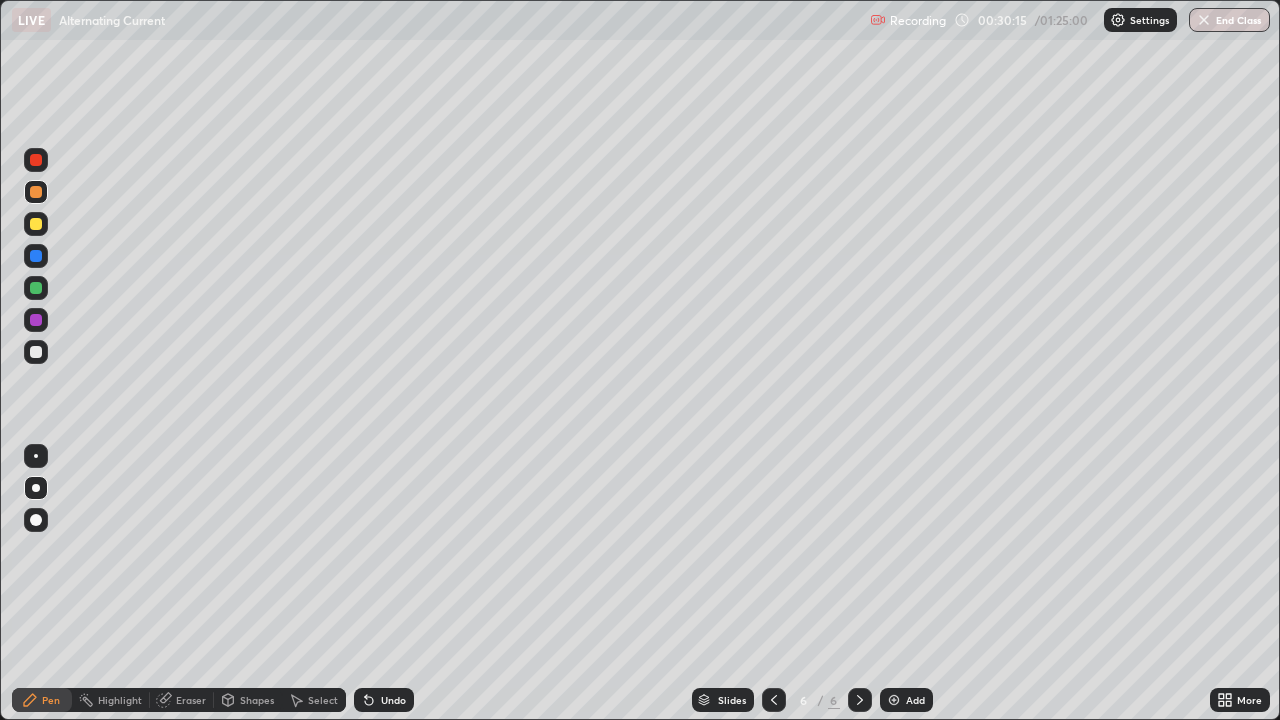 click on "Undo" at bounding box center [393, 700] 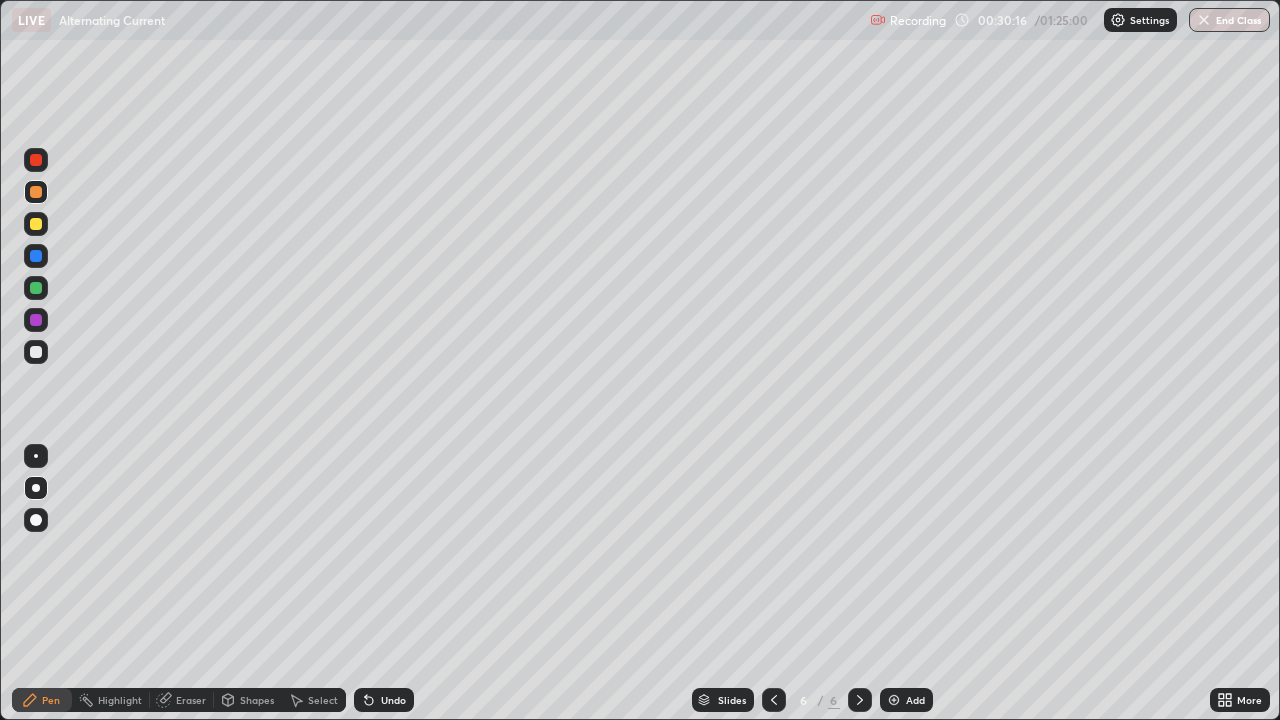 click on "Undo" at bounding box center (384, 700) 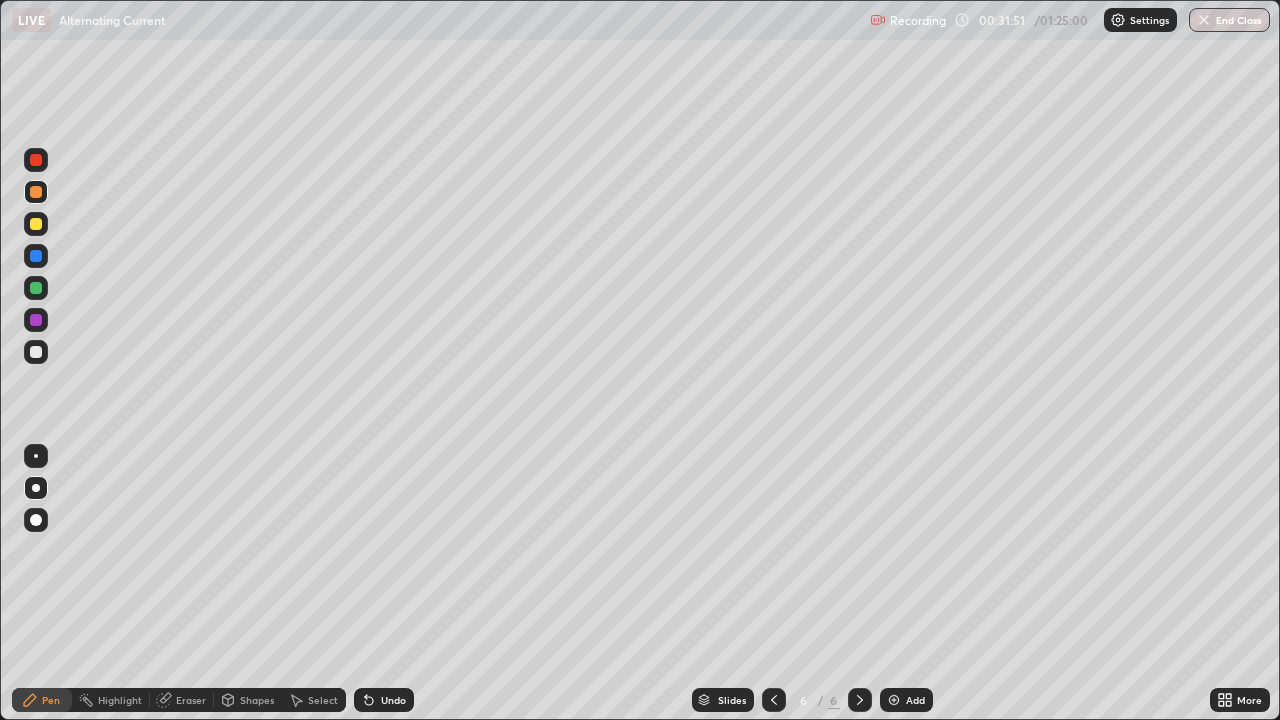click at bounding box center [36, 288] 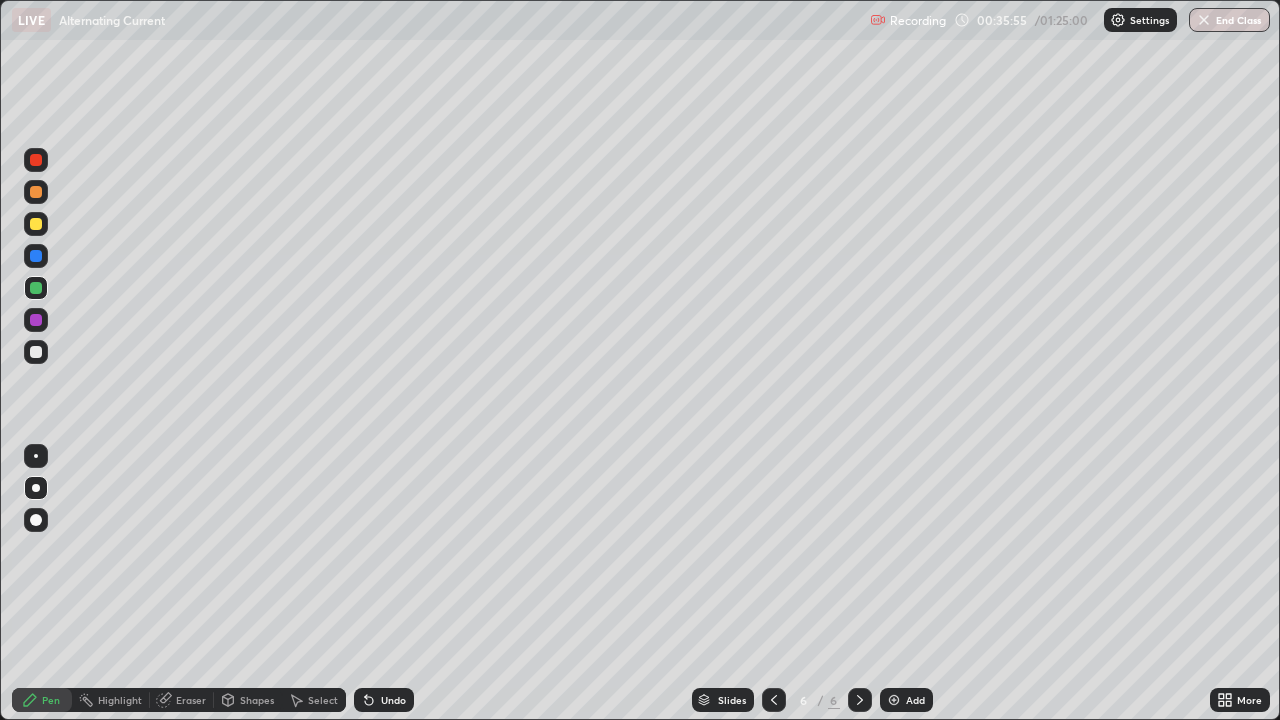 click on "Add" at bounding box center [906, 700] 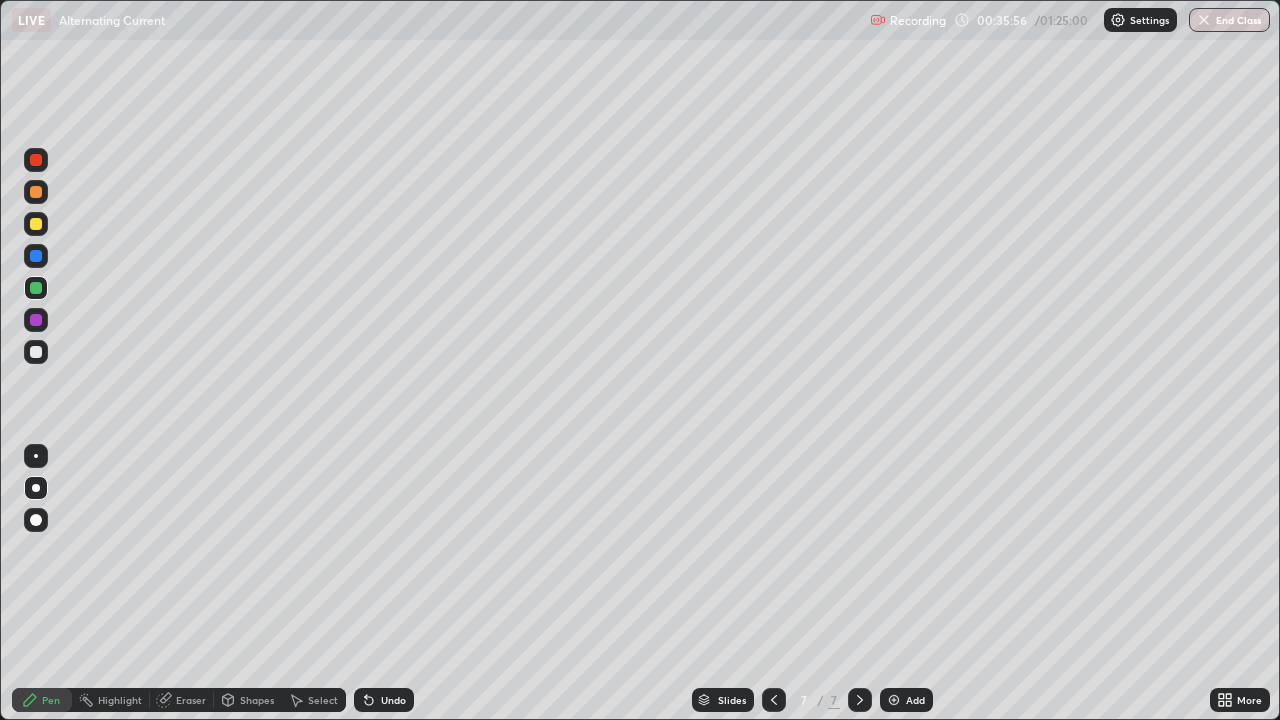 click at bounding box center (894, 700) 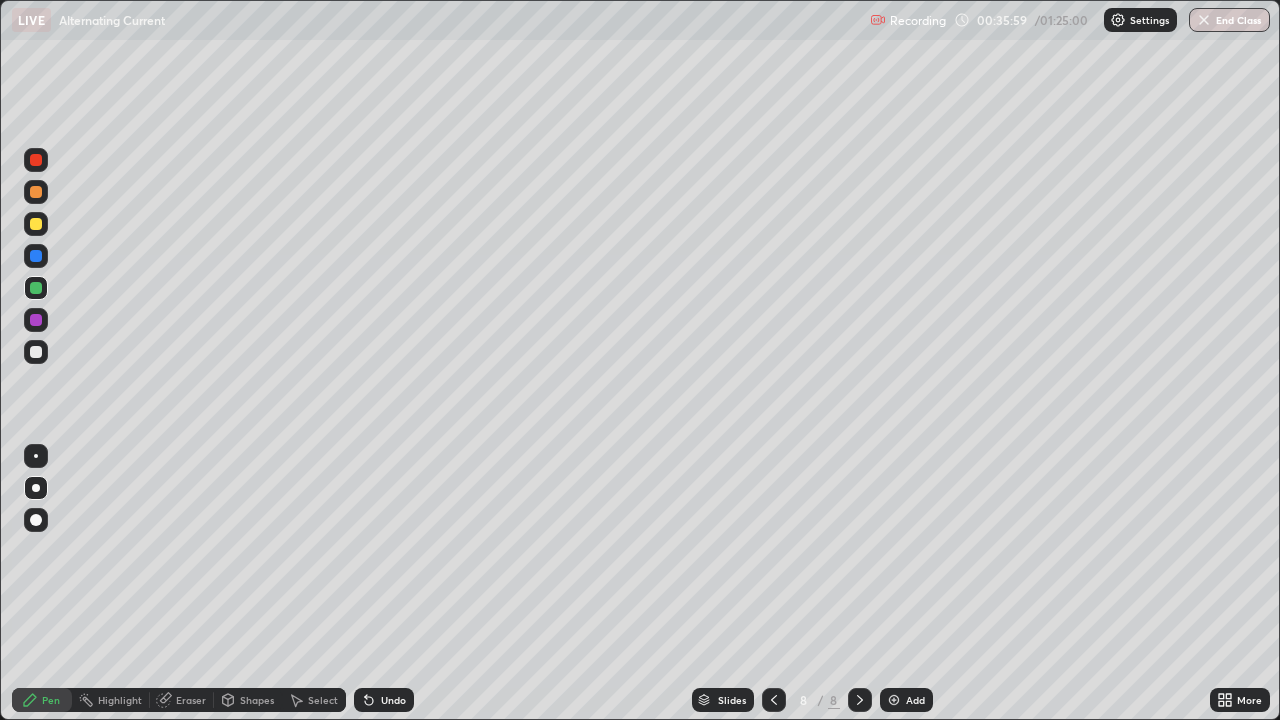 click at bounding box center [36, 224] 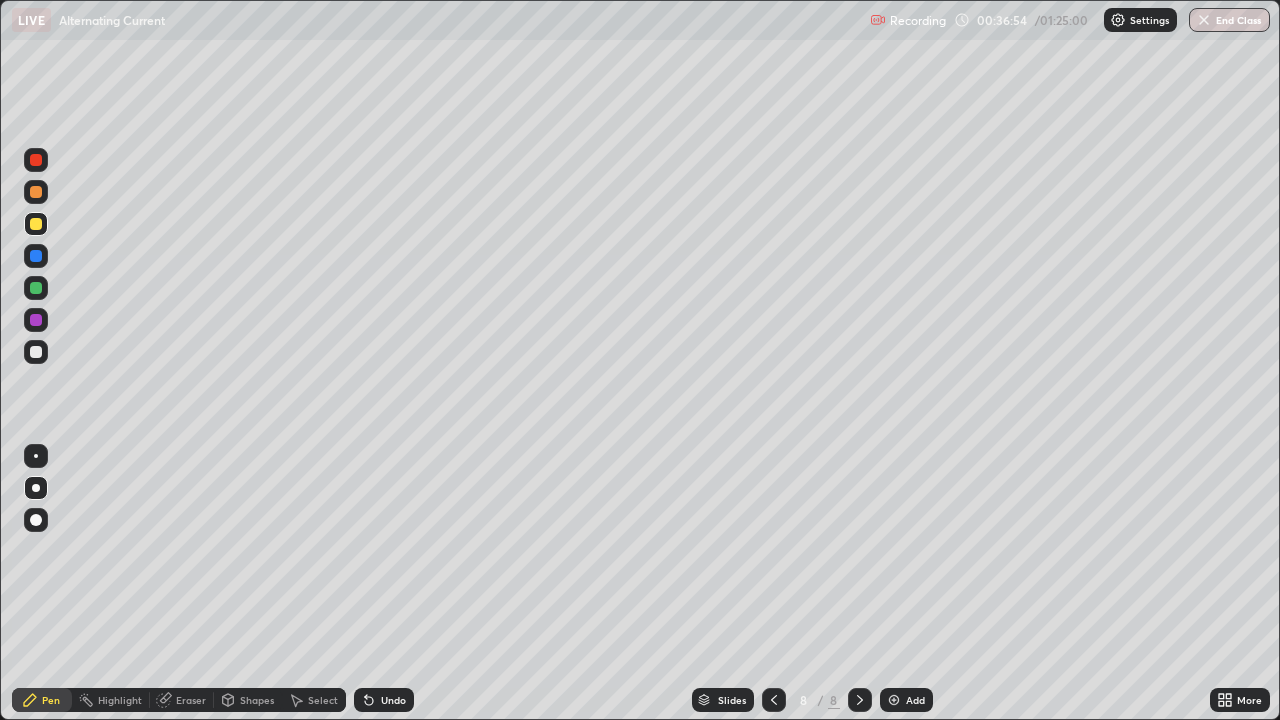 click at bounding box center [36, 256] 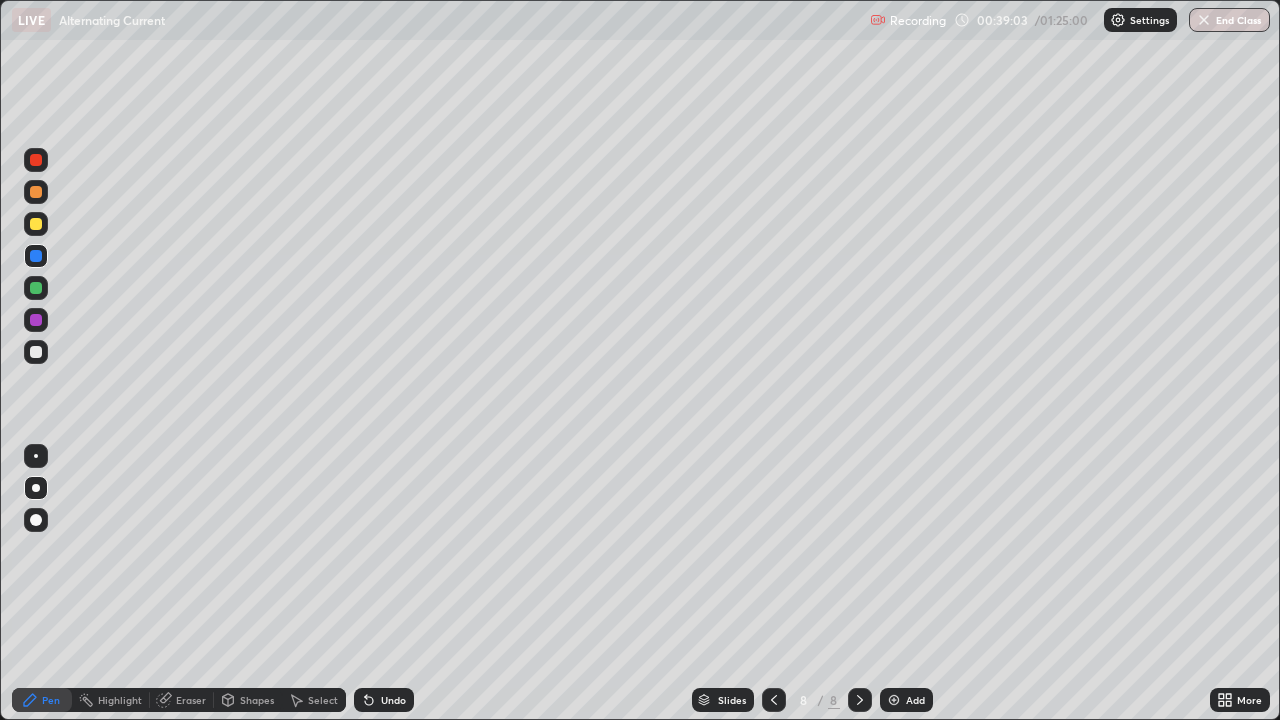 click on "Undo" at bounding box center [384, 700] 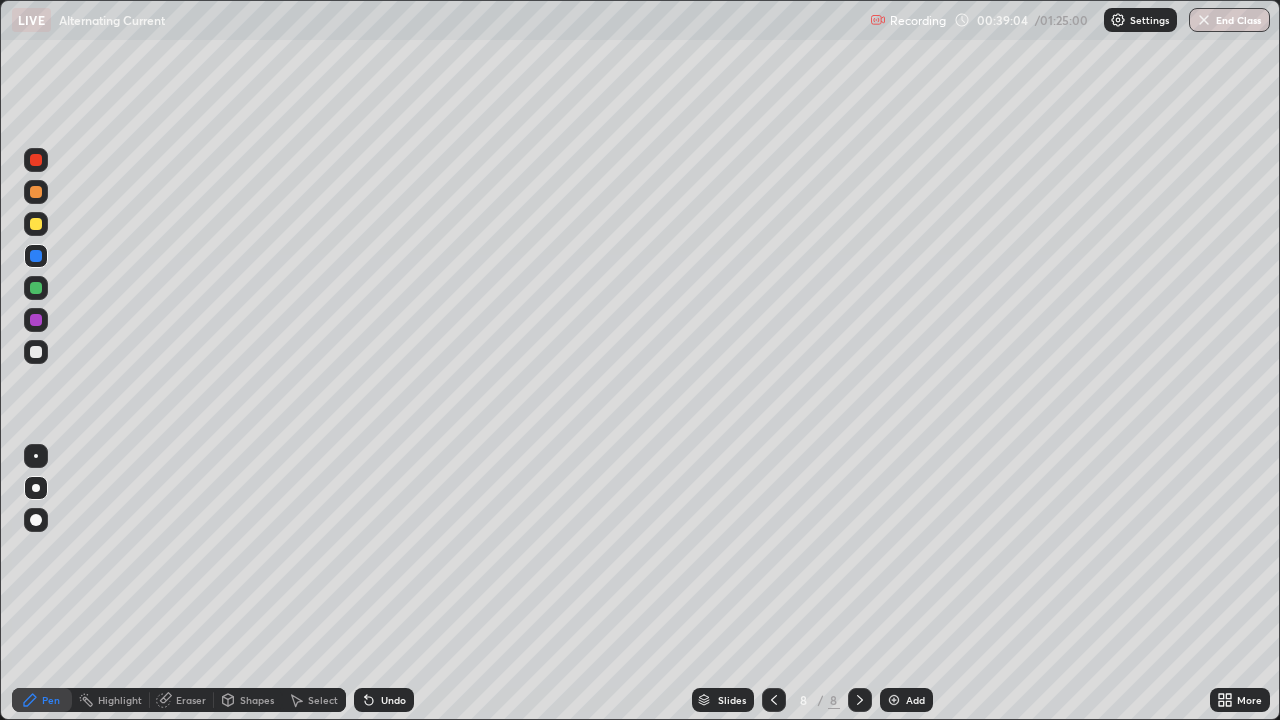 click on "Undo" at bounding box center [384, 700] 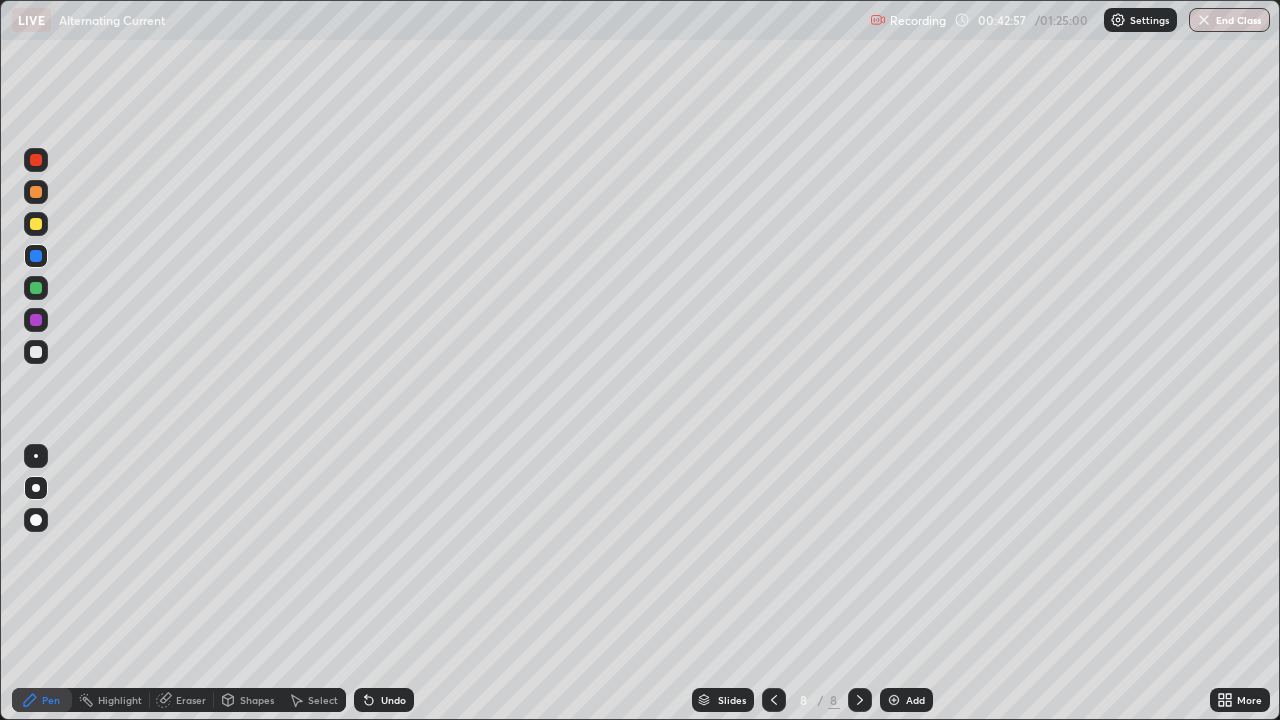 click on "Add" at bounding box center (915, 700) 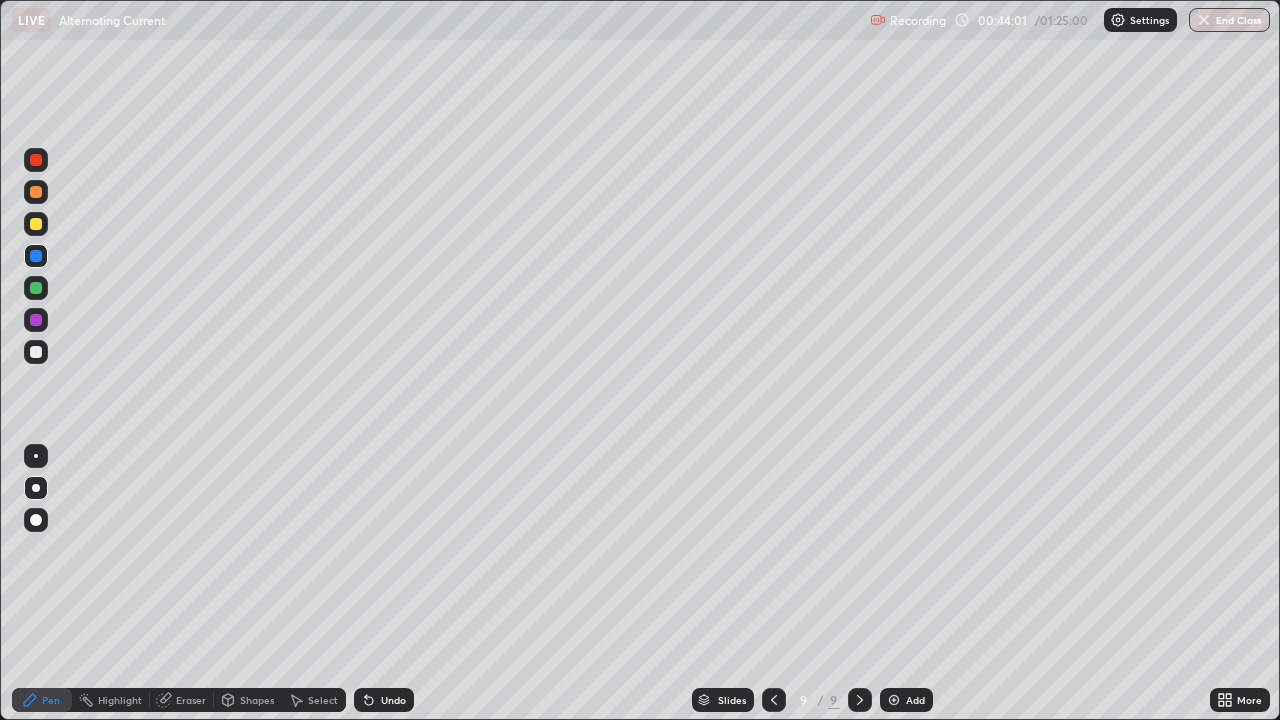 click at bounding box center (36, 224) 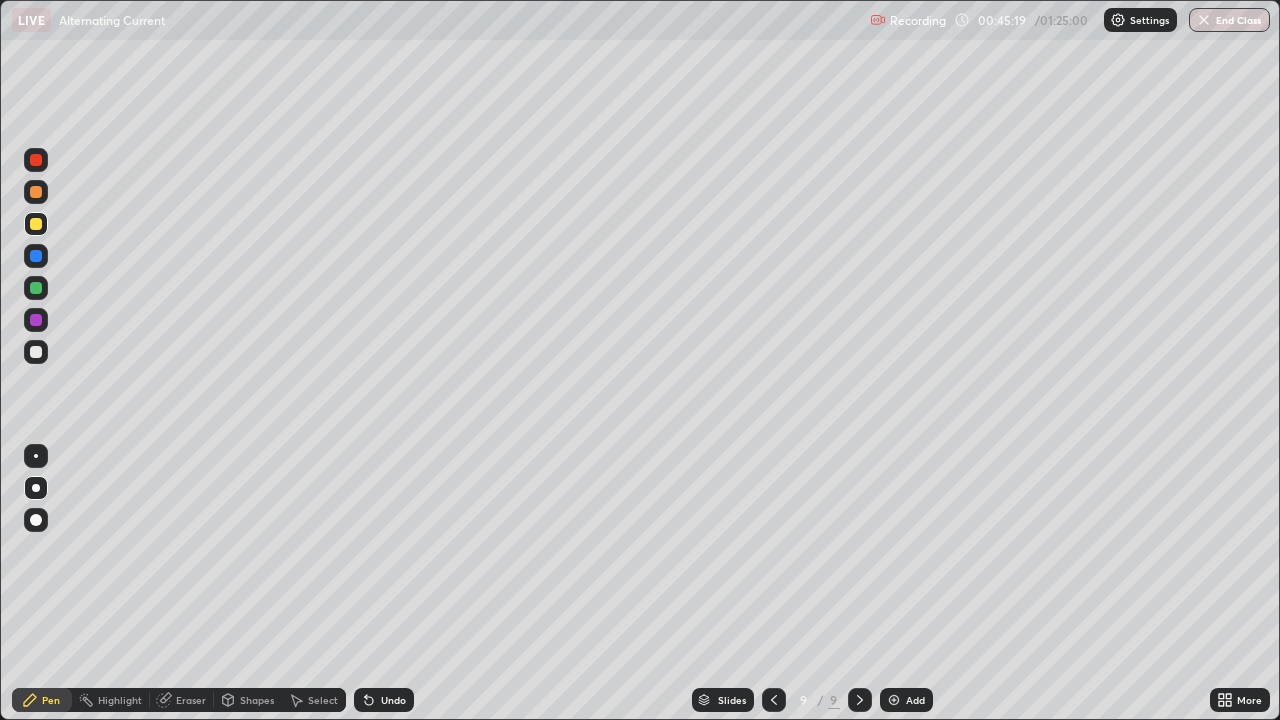 click at bounding box center [894, 700] 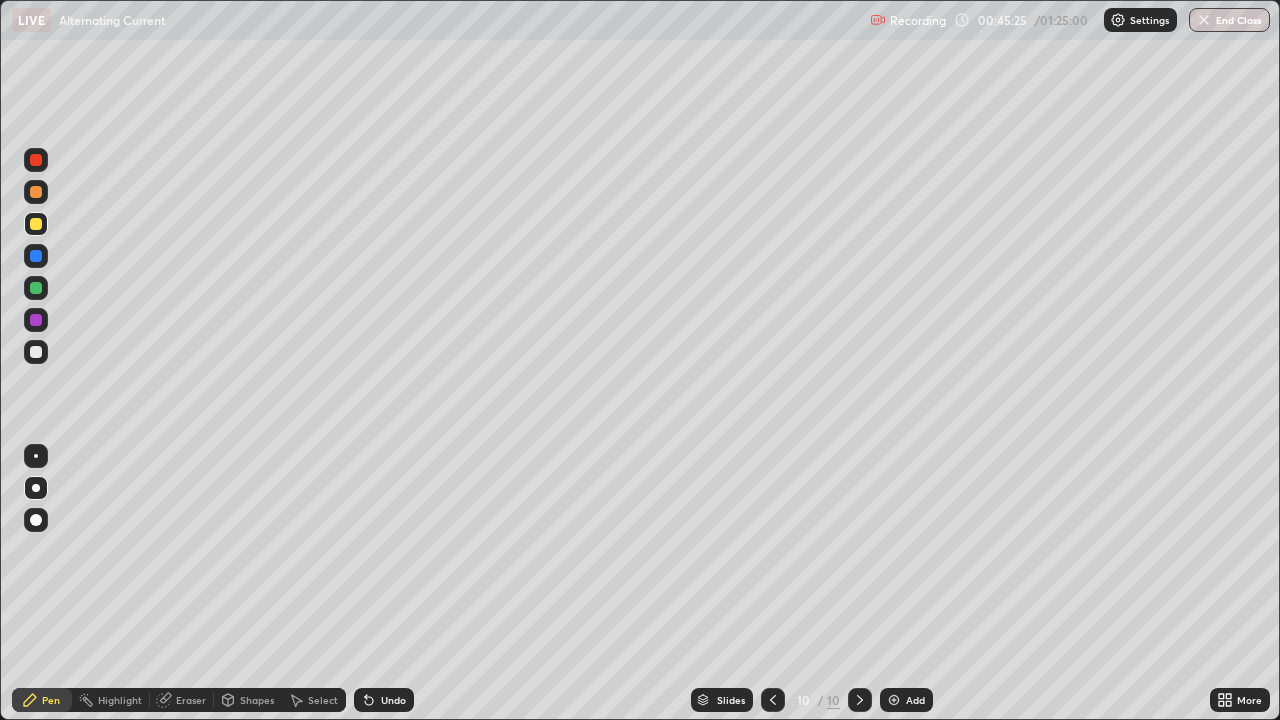 click at bounding box center [36, 288] 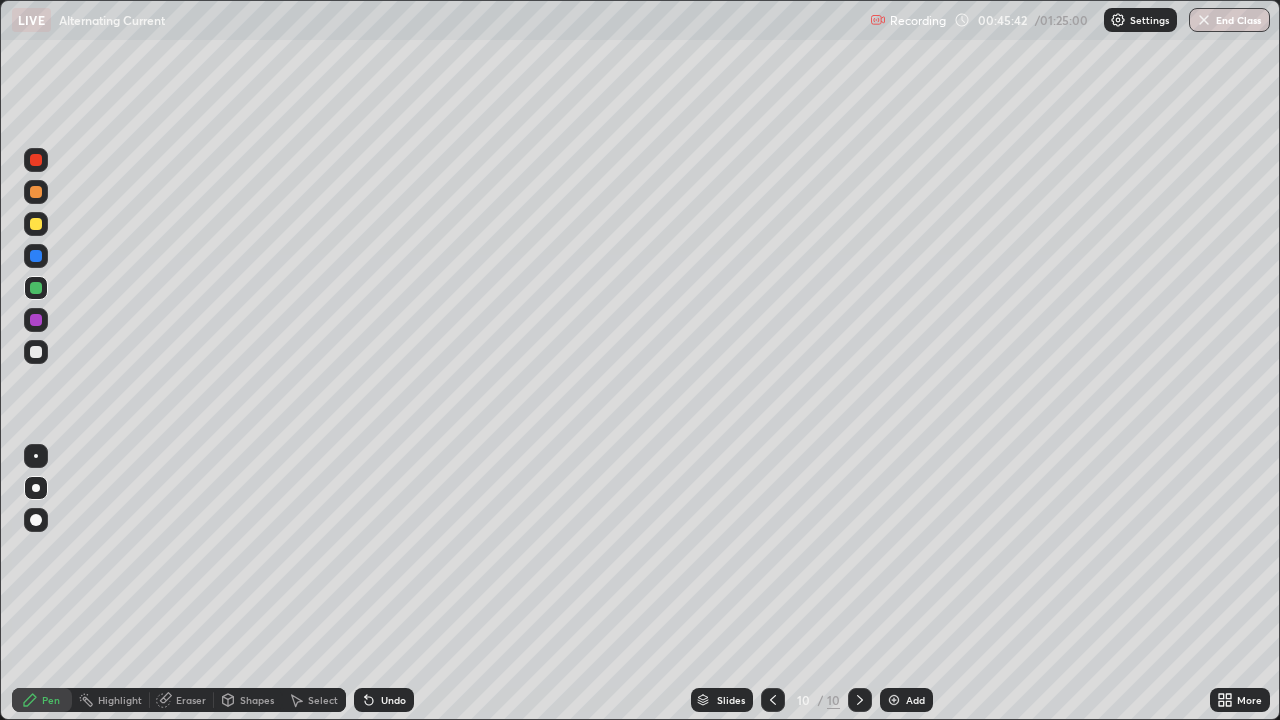 click at bounding box center [36, 352] 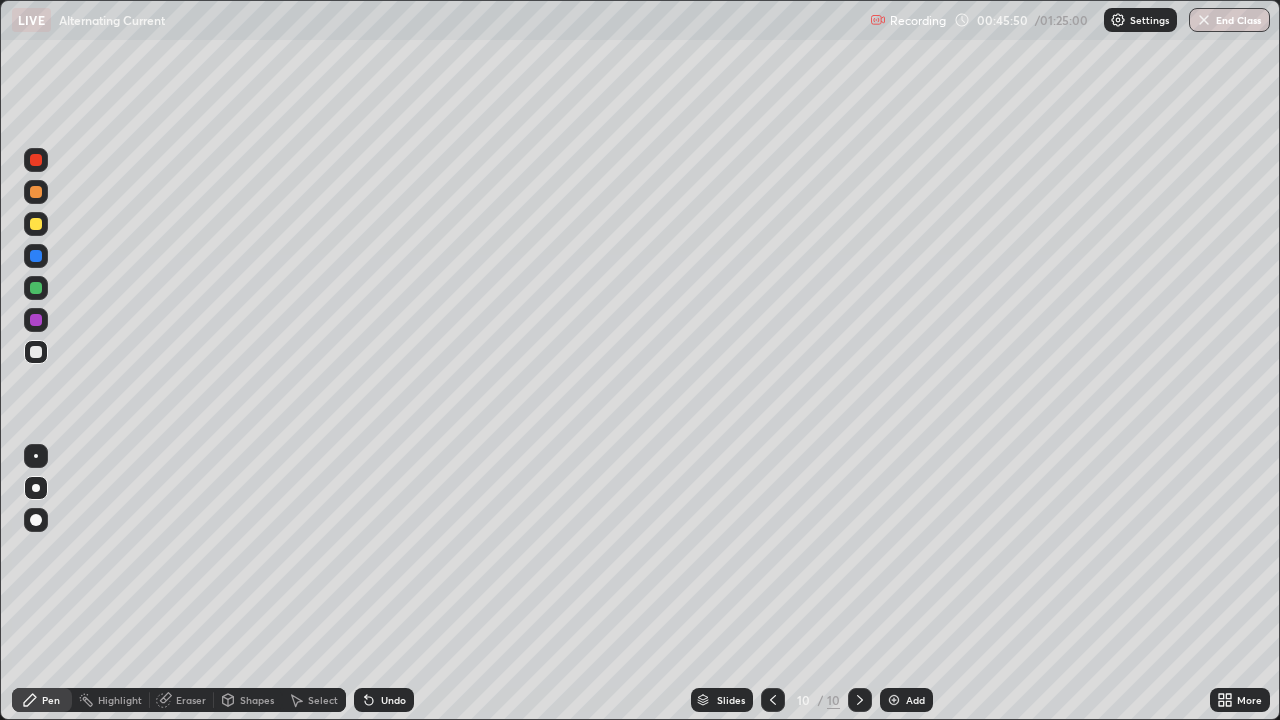 click on "Undo" at bounding box center [393, 700] 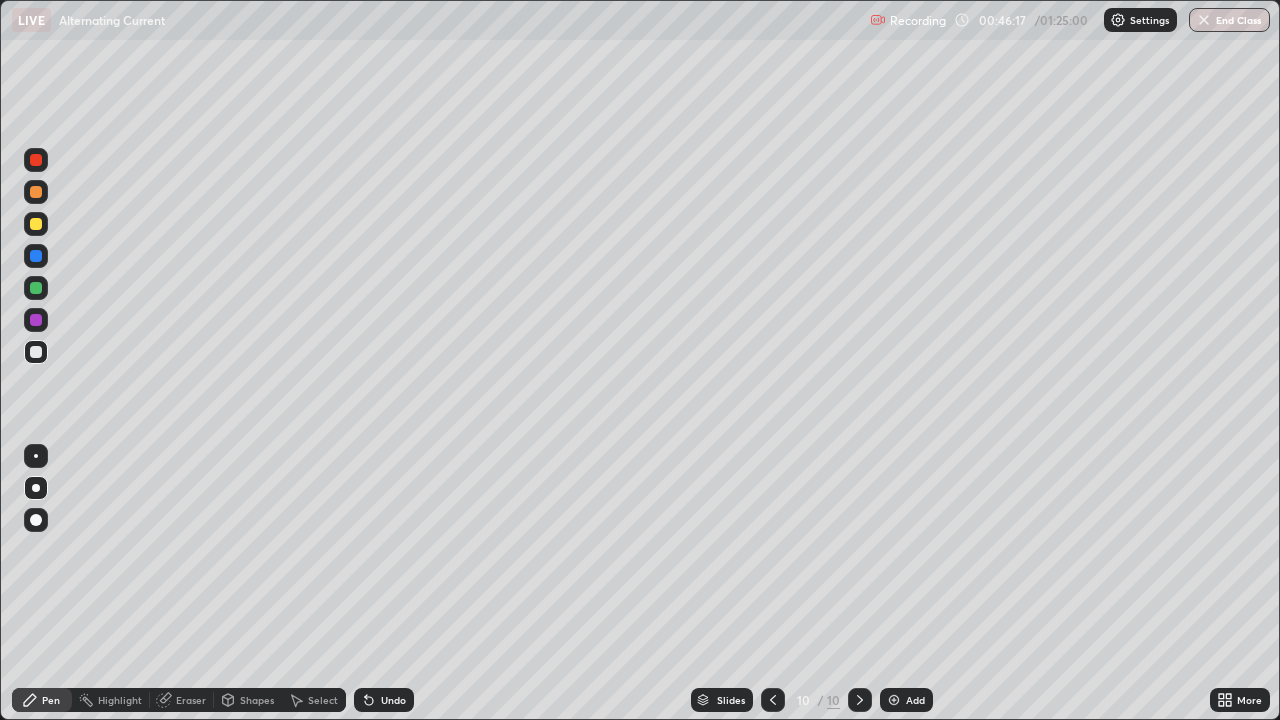 click at bounding box center [36, 224] 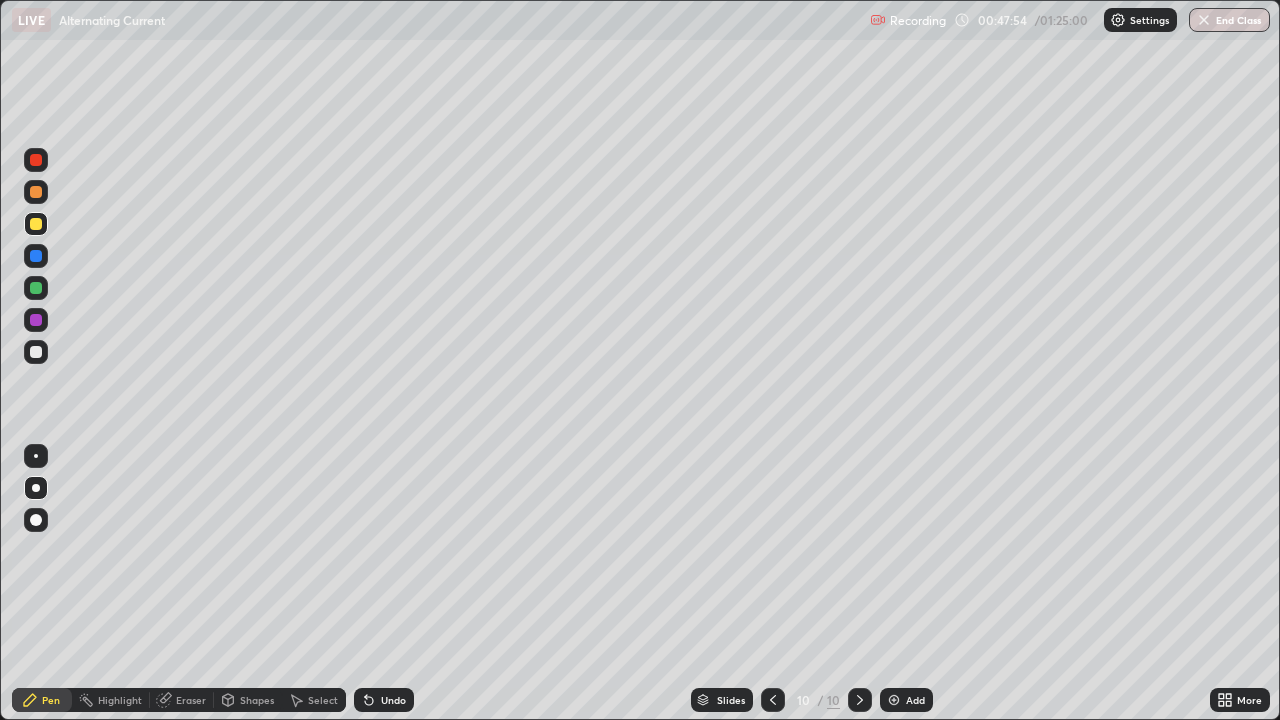 click 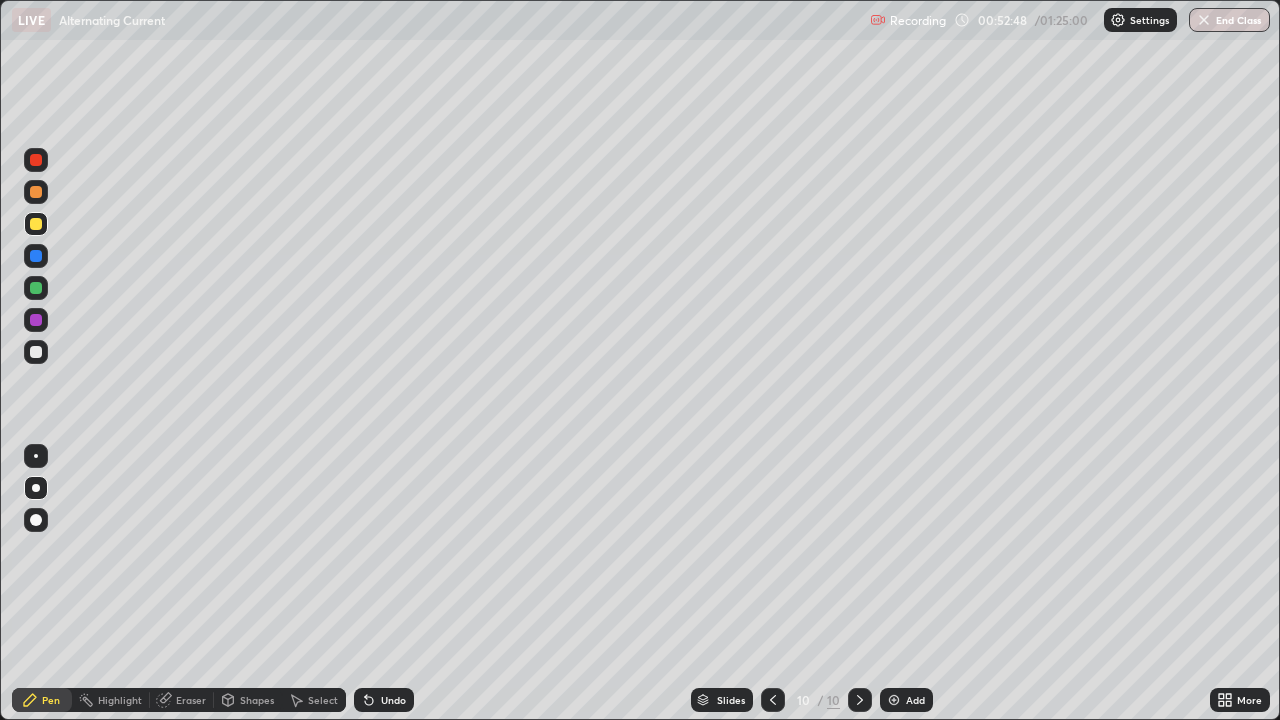 click on "Add" at bounding box center (915, 700) 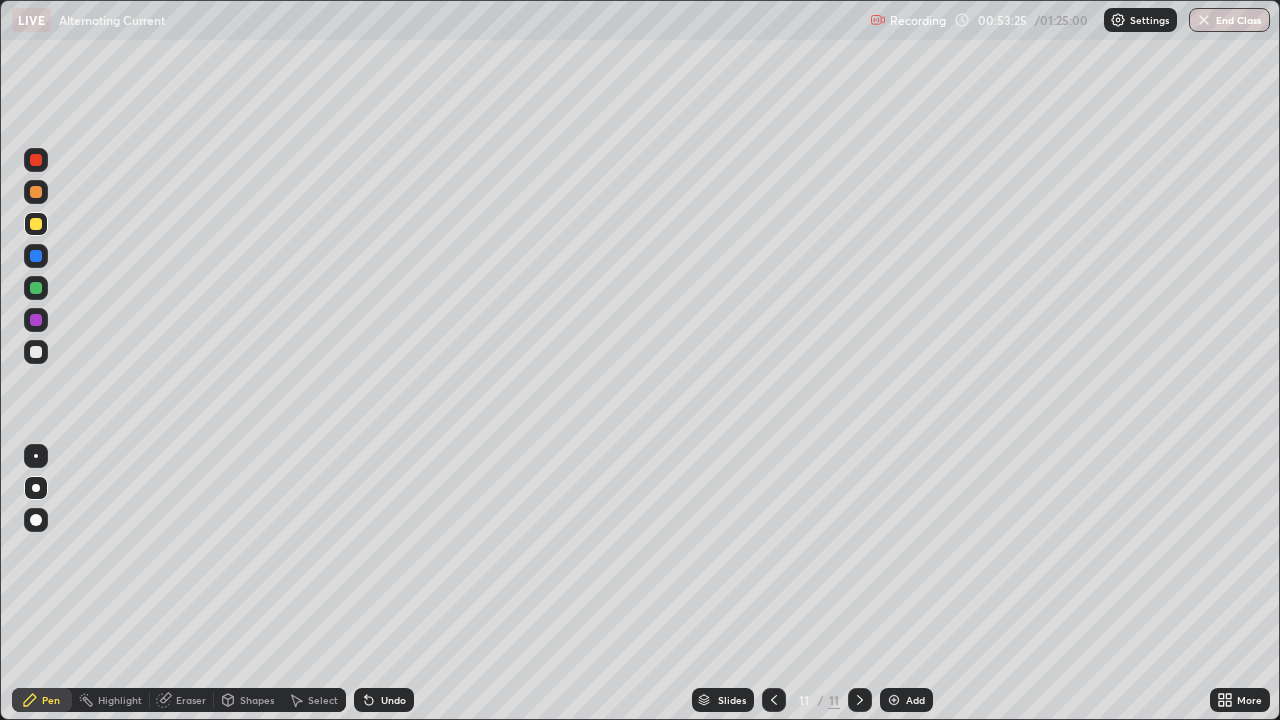 click at bounding box center (36, 256) 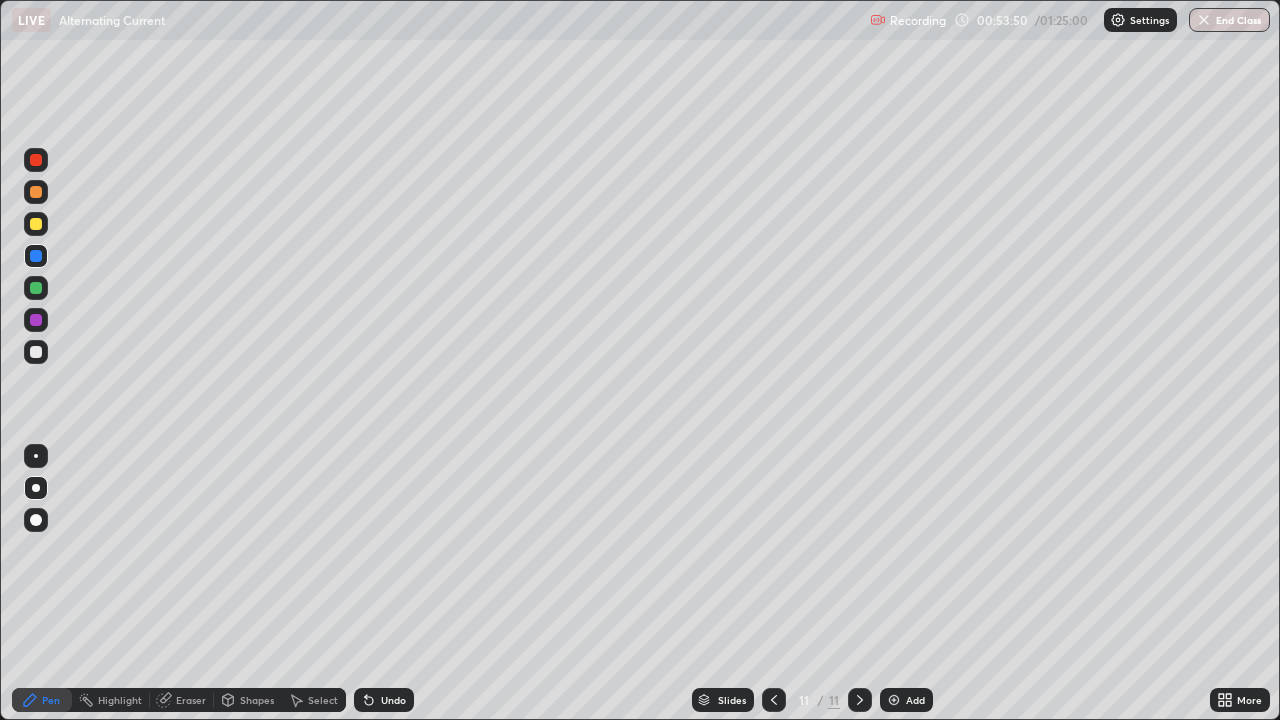 click at bounding box center [36, 288] 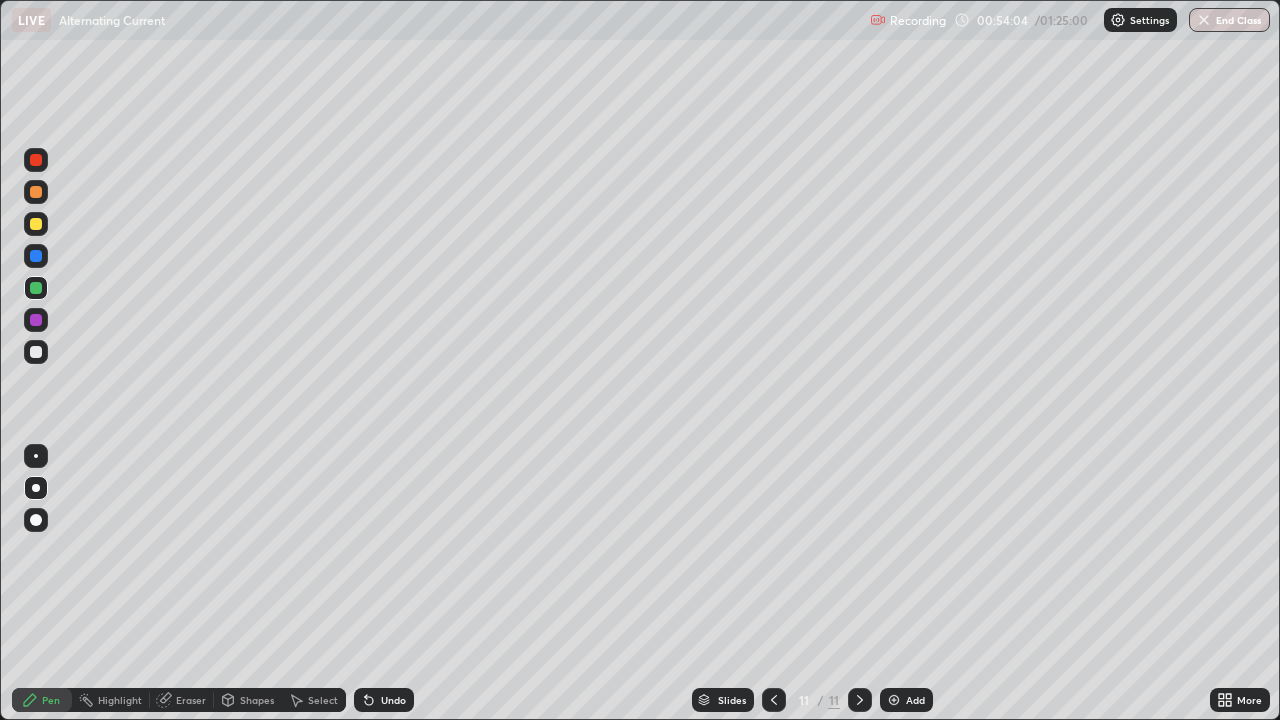 click at bounding box center [36, 224] 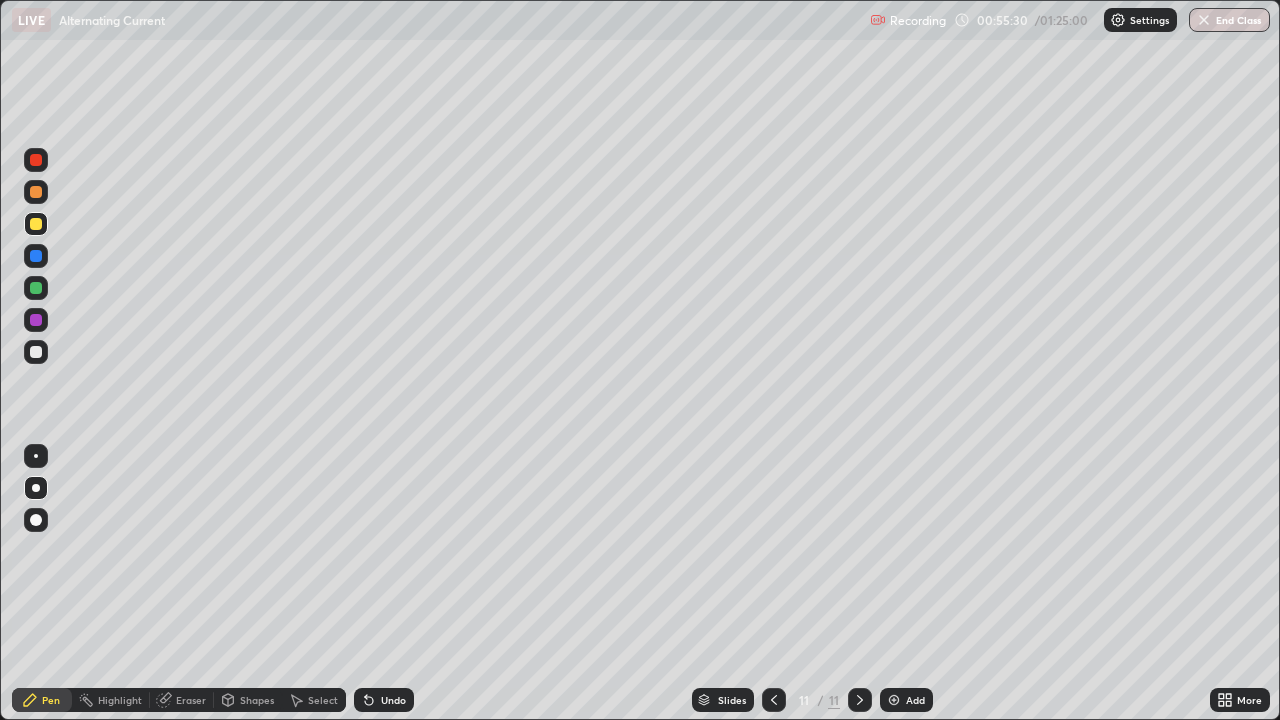 click on "Undo" at bounding box center [384, 700] 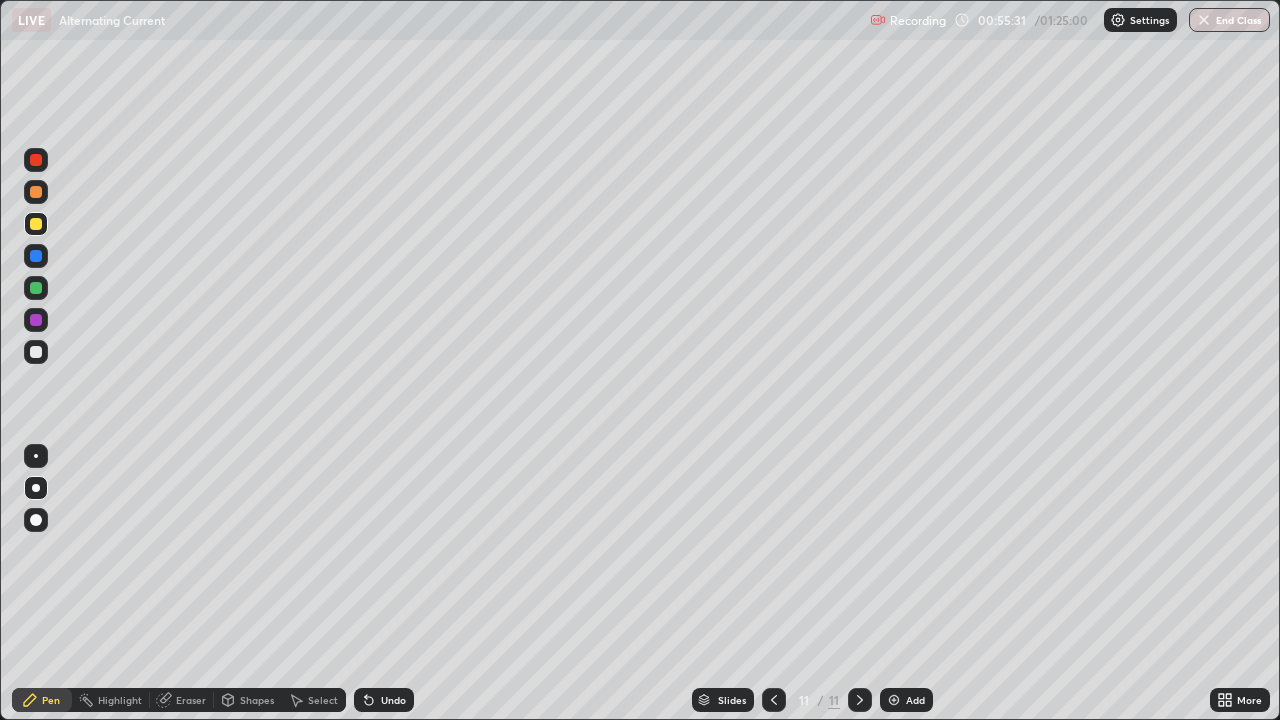 click on "Undo" at bounding box center (384, 700) 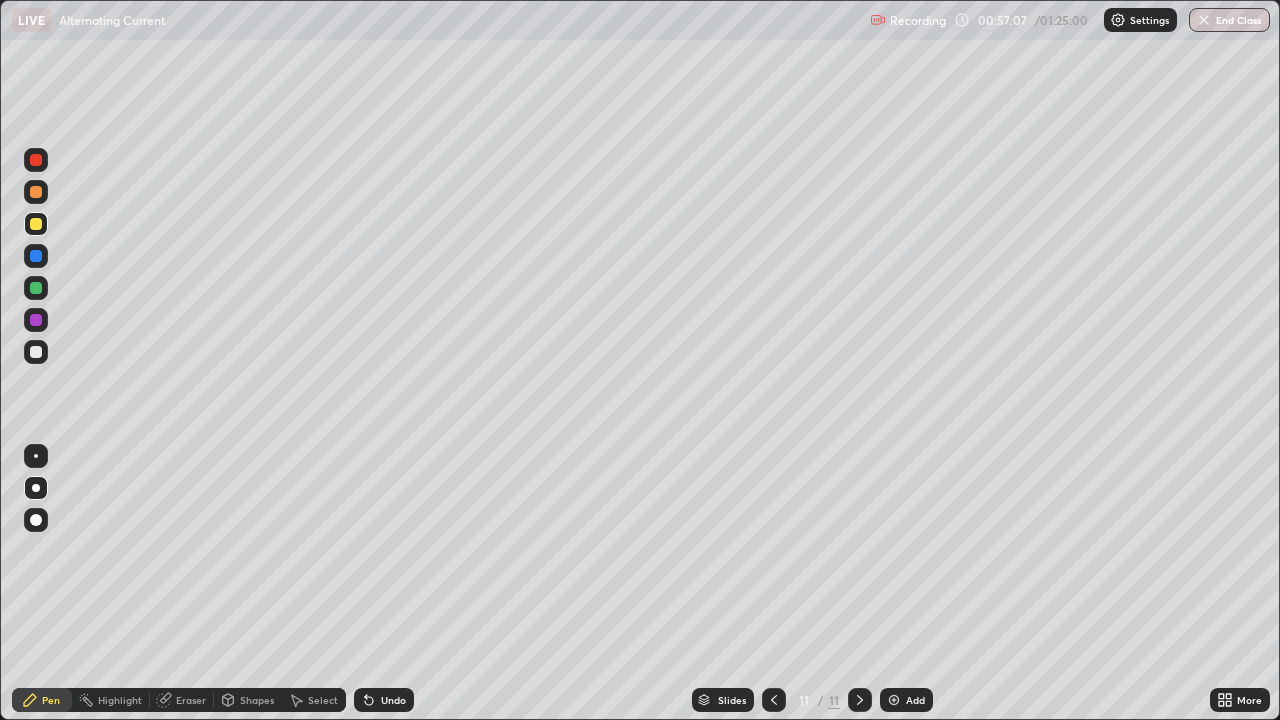 click on "Eraser" at bounding box center (191, 700) 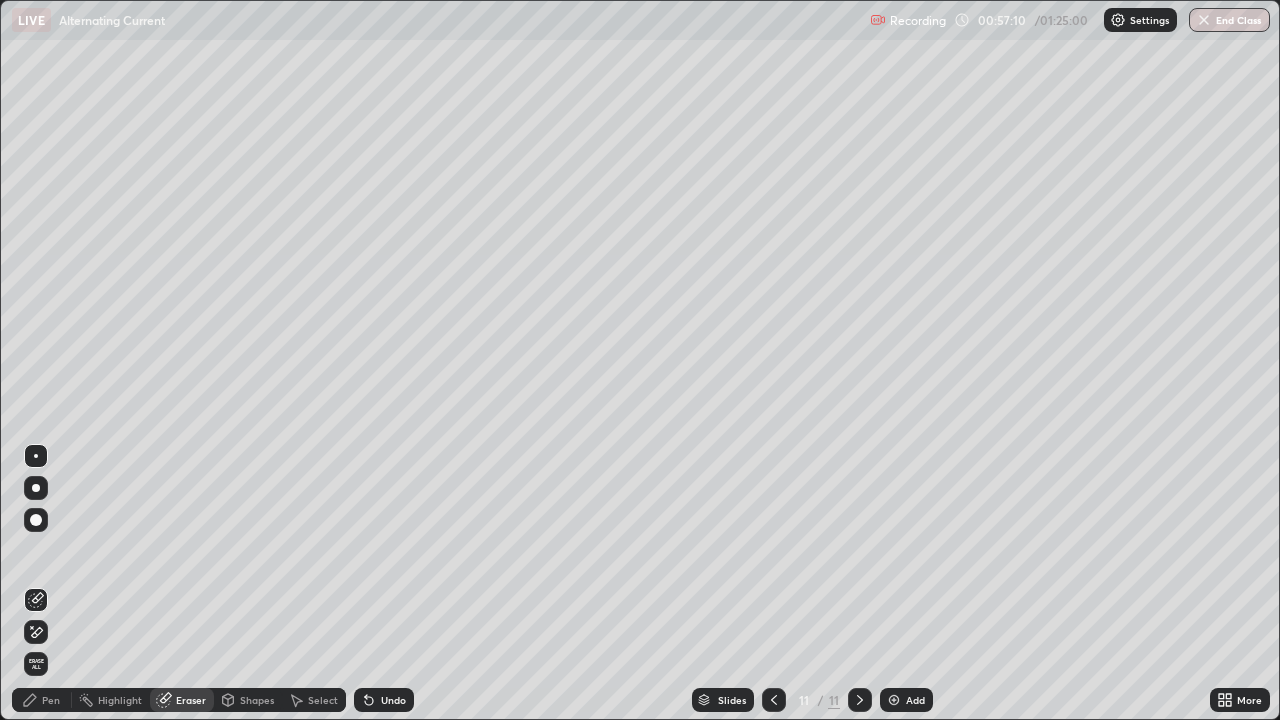 click on "Pen" at bounding box center [42, 700] 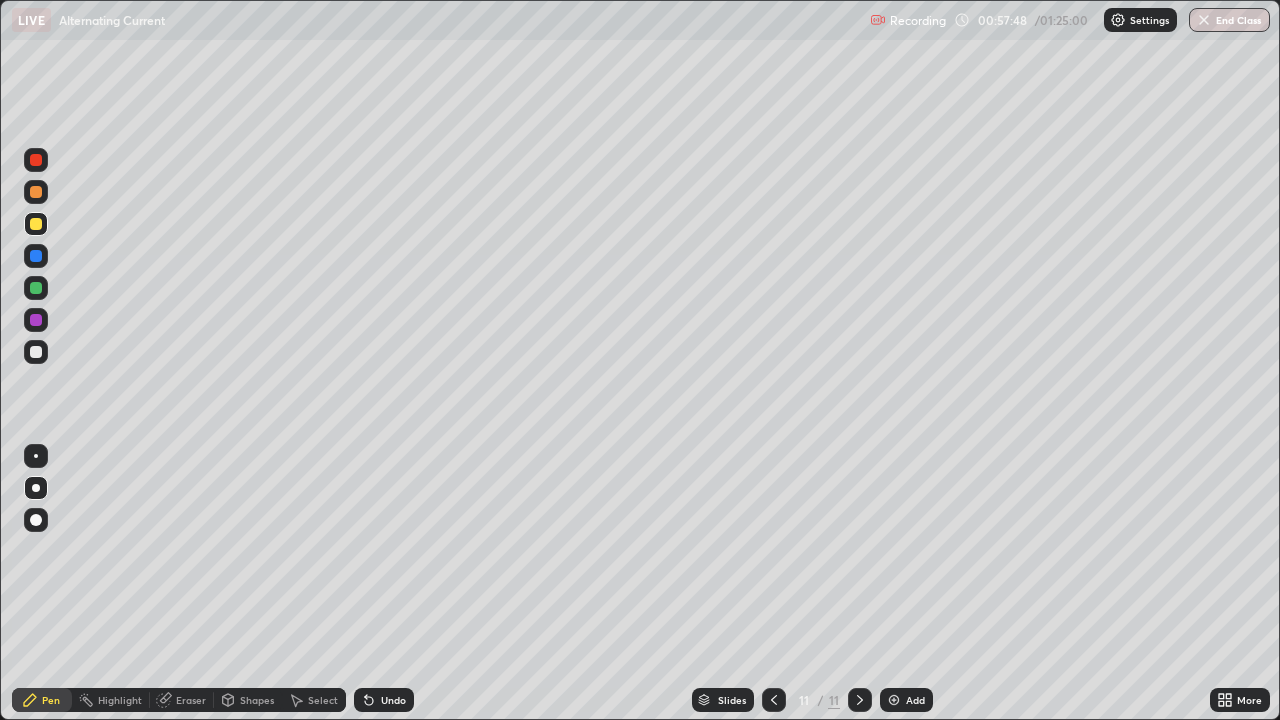 click on "Undo" at bounding box center [393, 700] 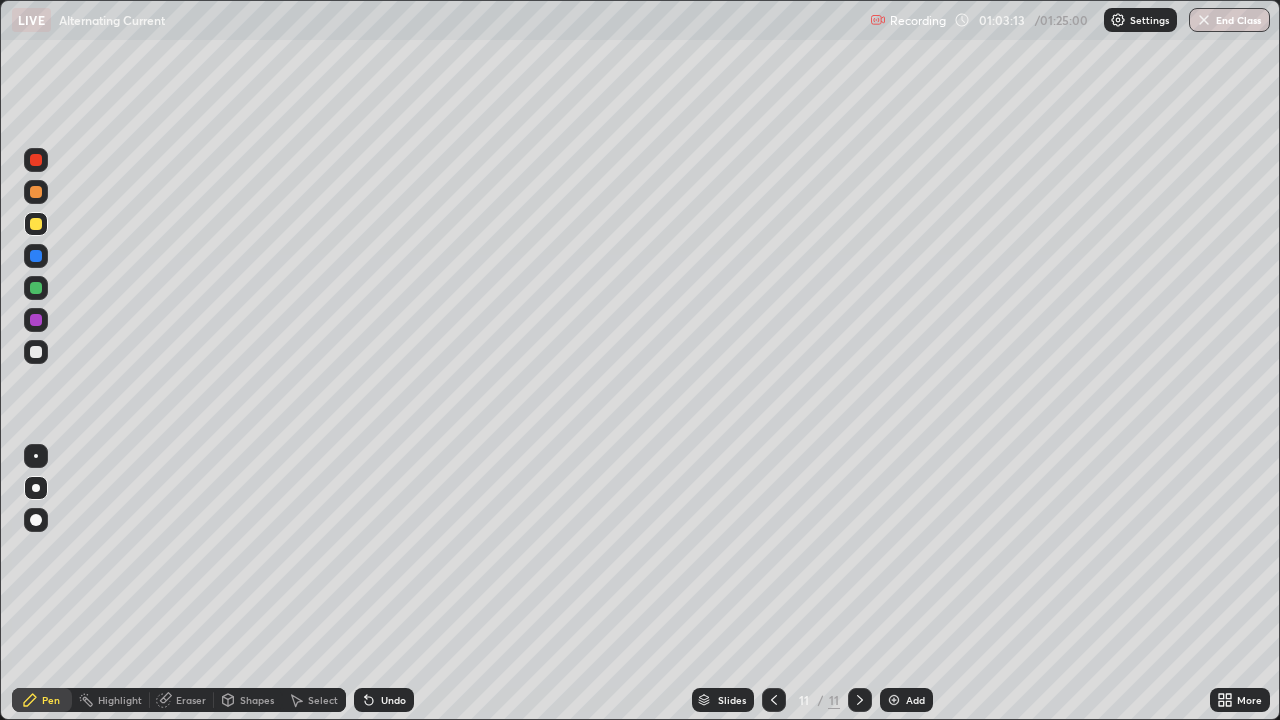 click at bounding box center [894, 700] 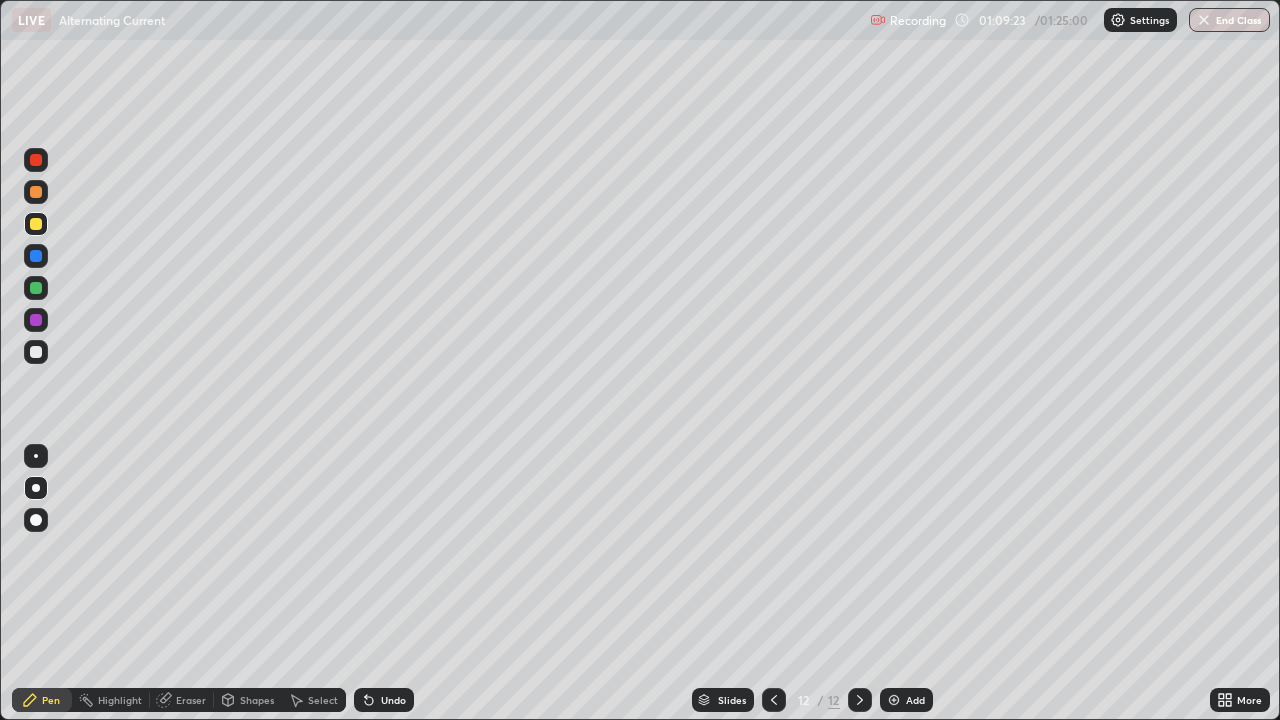 click at bounding box center [894, 700] 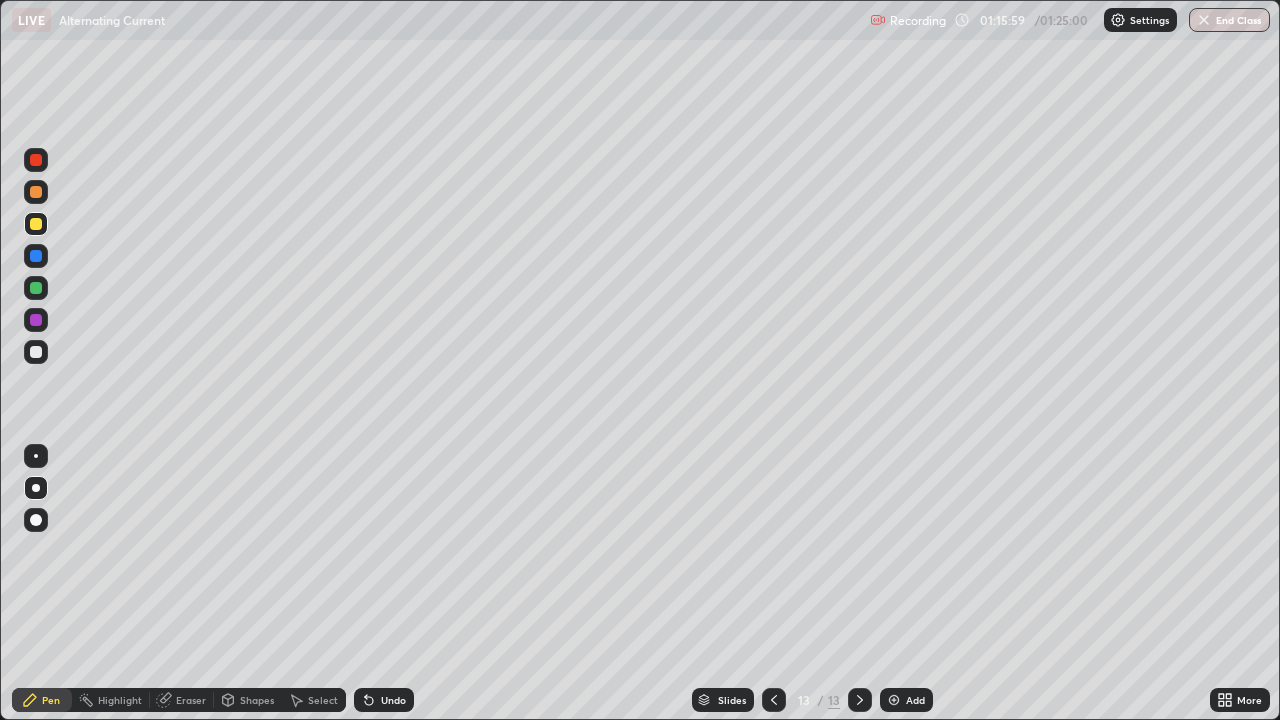 click at bounding box center [894, 700] 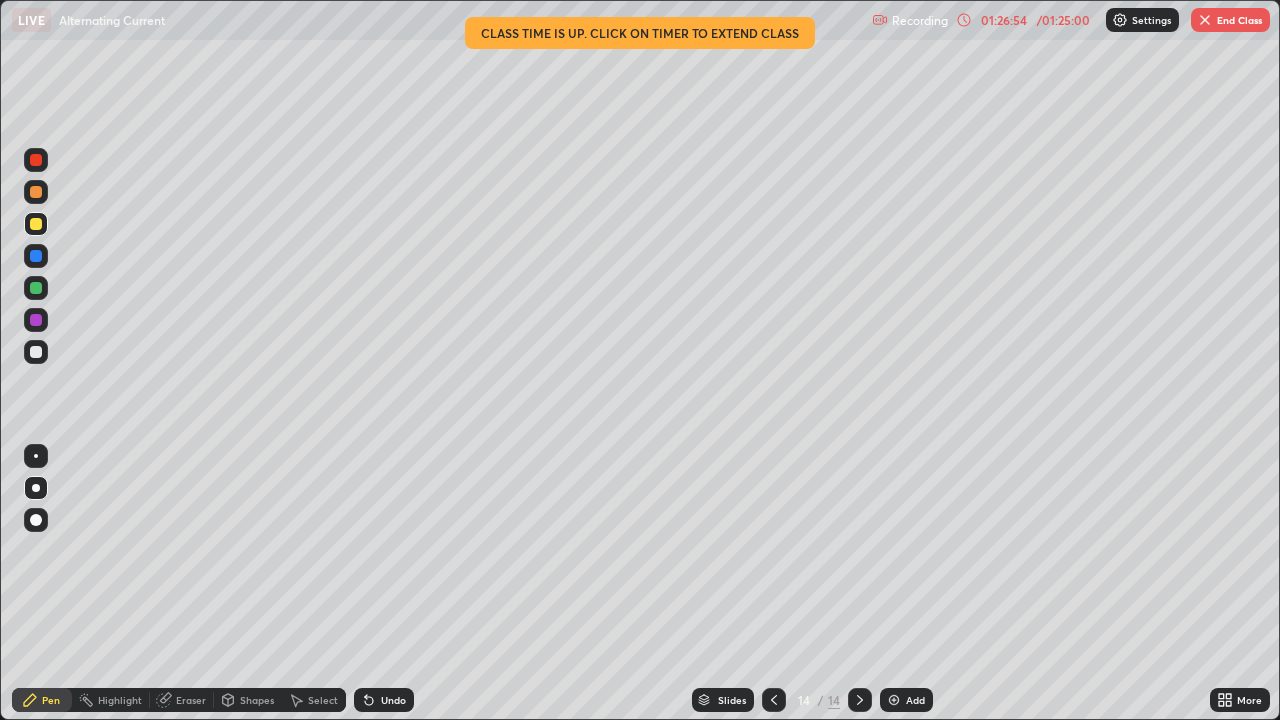 click on "End Class" at bounding box center (1230, 20) 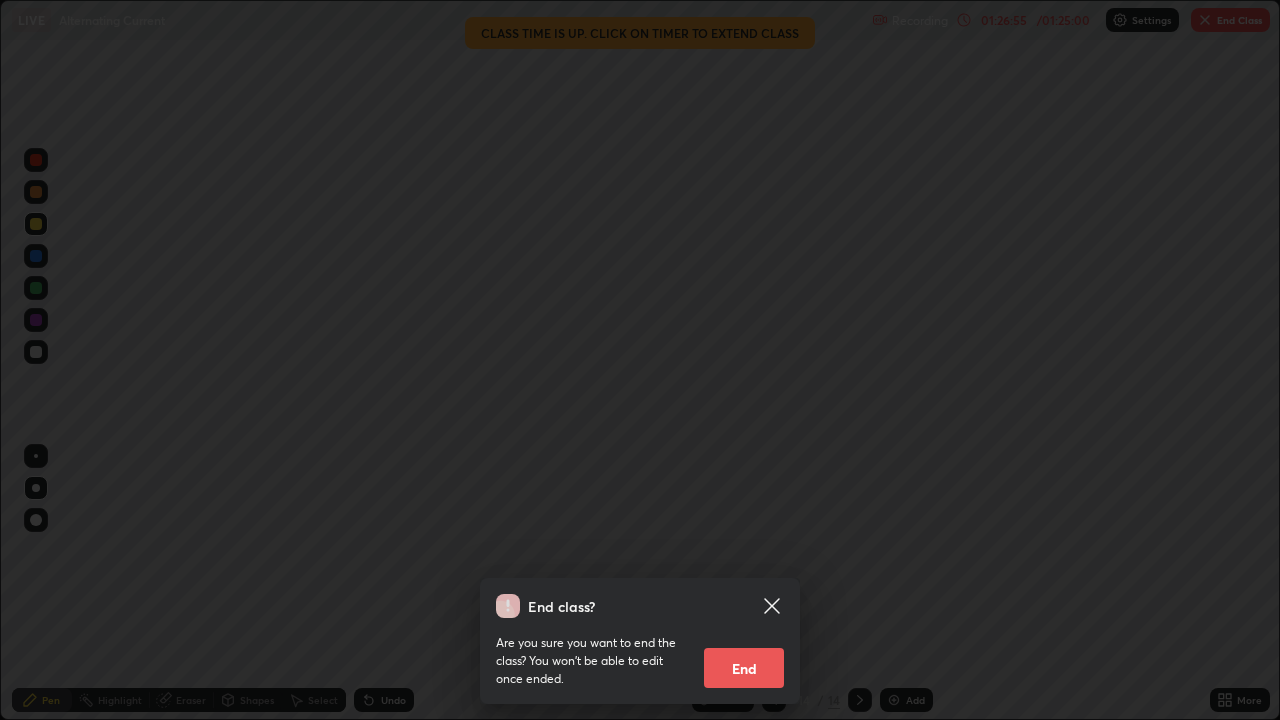 click on "End" at bounding box center [744, 668] 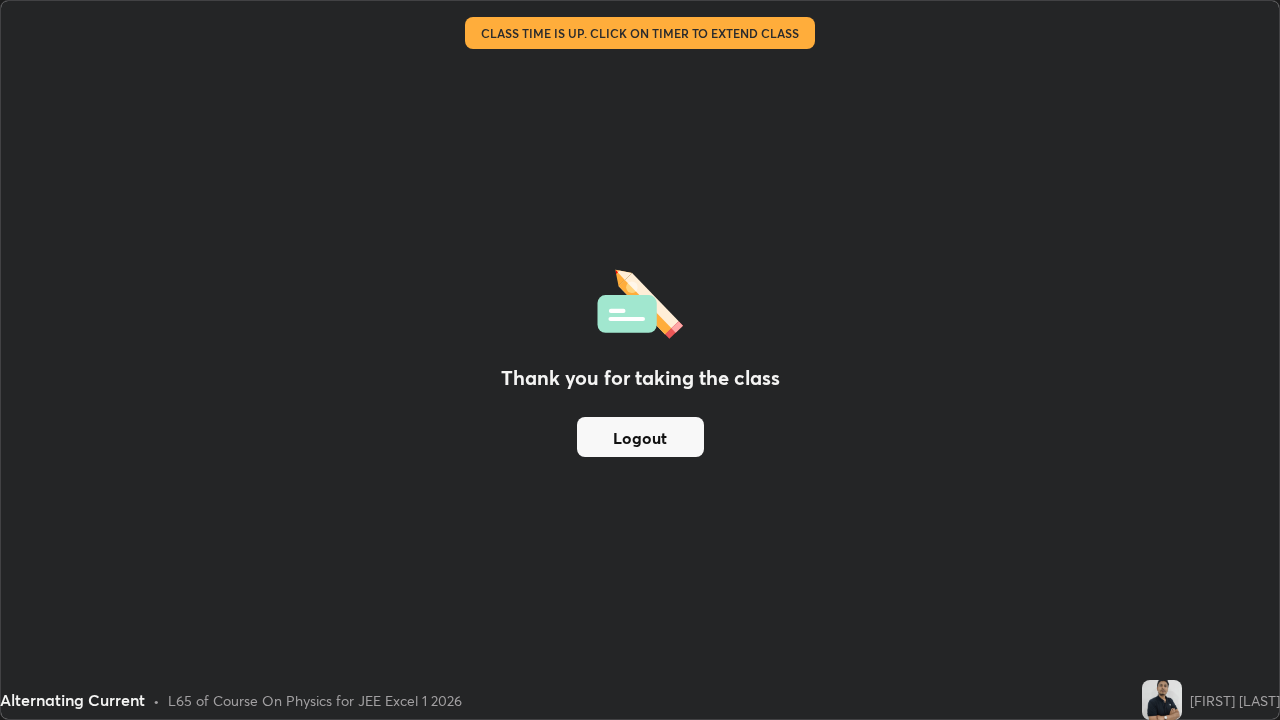 click on "Logout" at bounding box center [640, 437] 